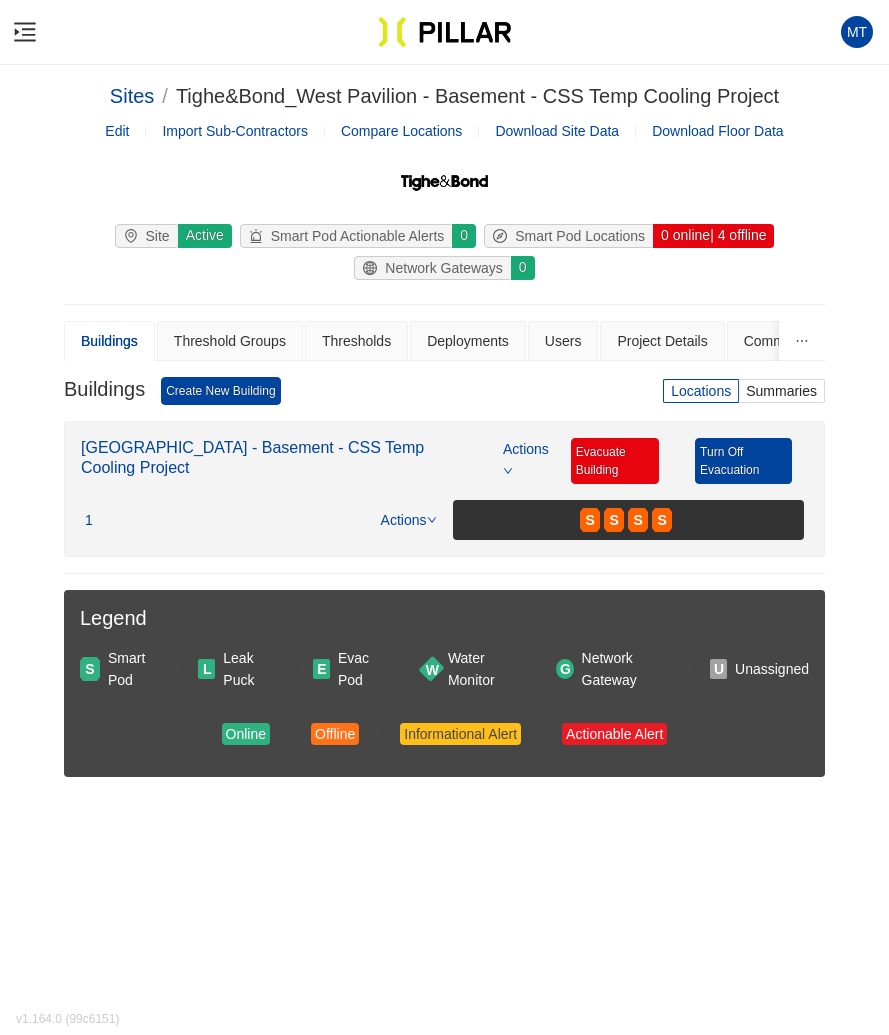scroll, scrollTop: 0, scrollLeft: 0, axis: both 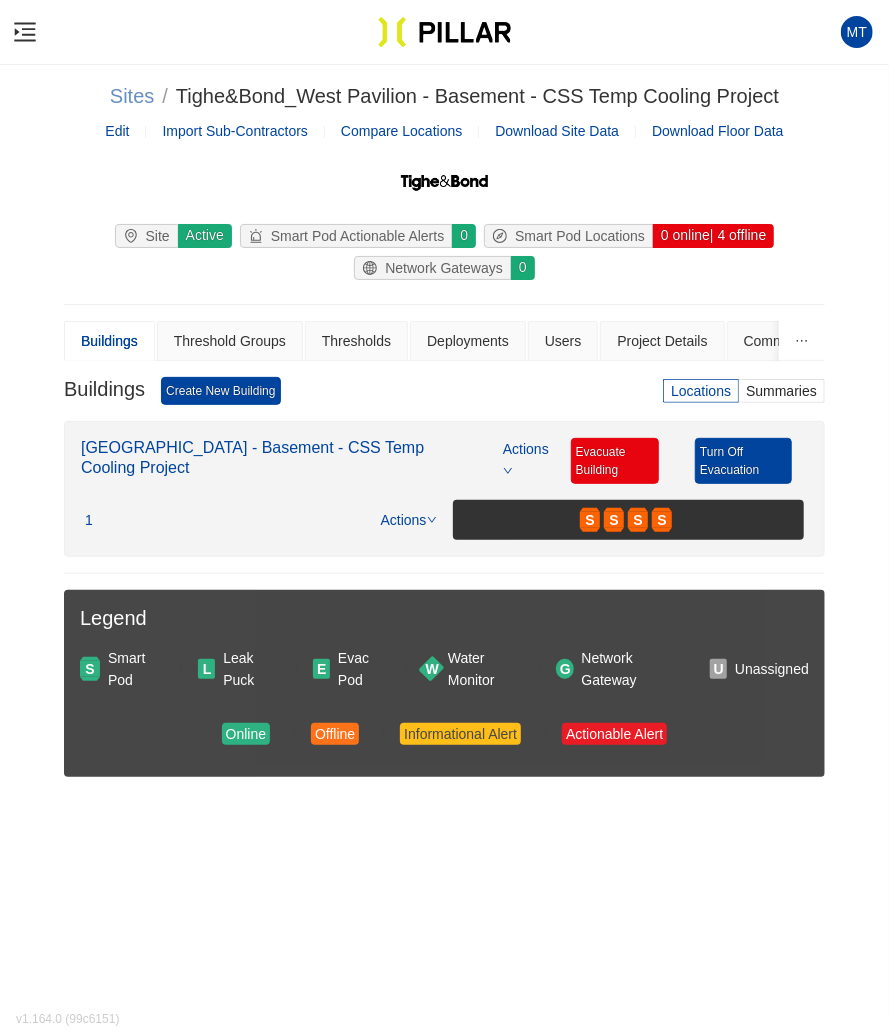 click on "Sites" at bounding box center (132, 96) 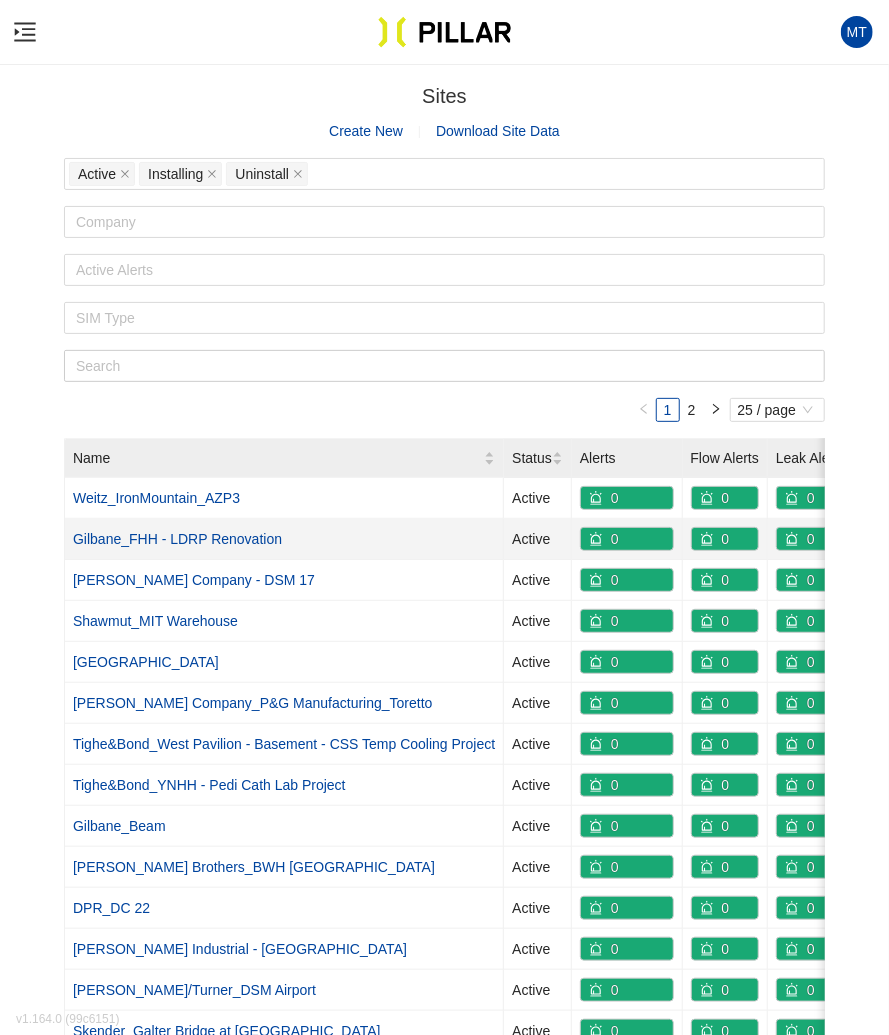 click on "Gilbane_FHH -  LDRP Renovation" at bounding box center [177, 539] 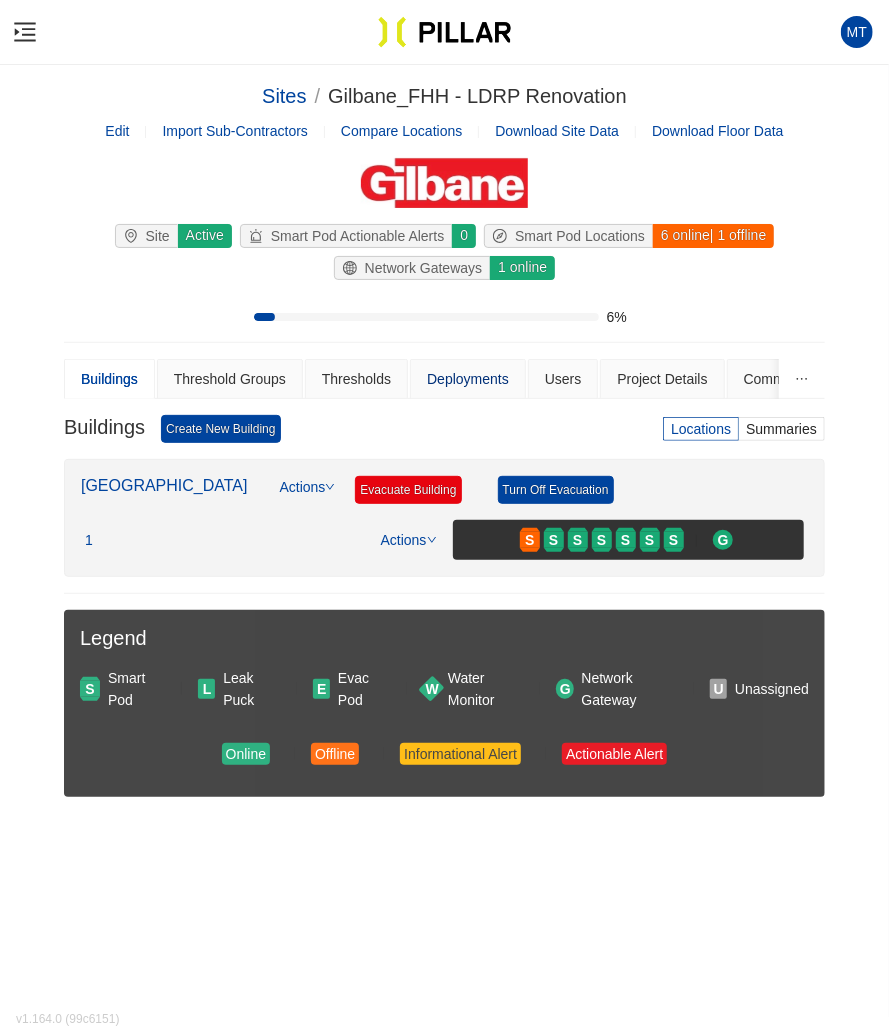 click on "Deployments" at bounding box center (468, 379) 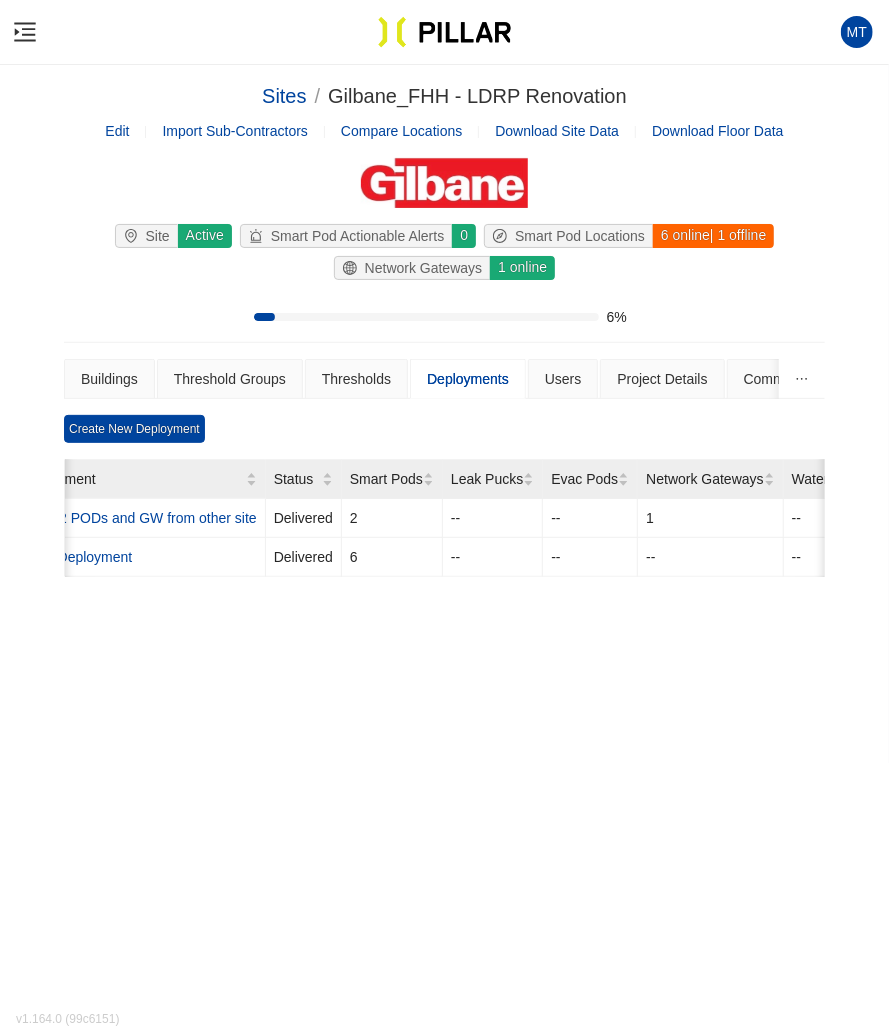 scroll, scrollTop: 0, scrollLeft: 0, axis: both 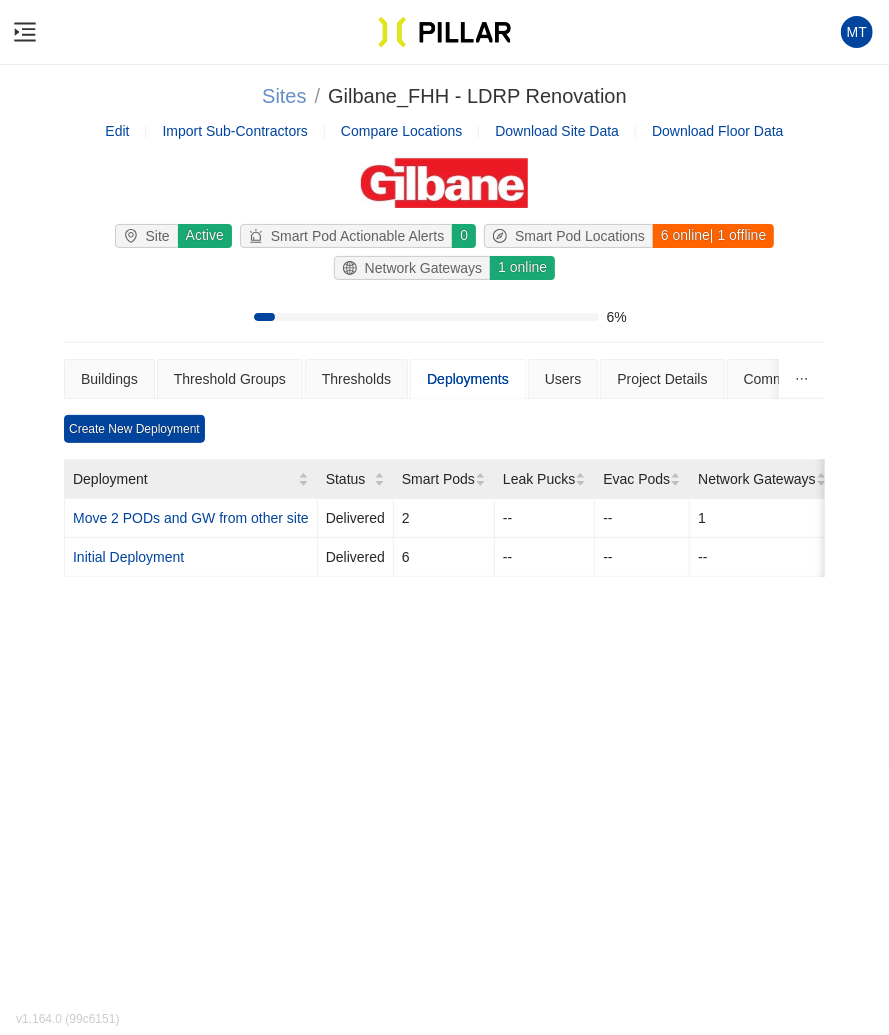 click on "Sites" at bounding box center [284, 96] 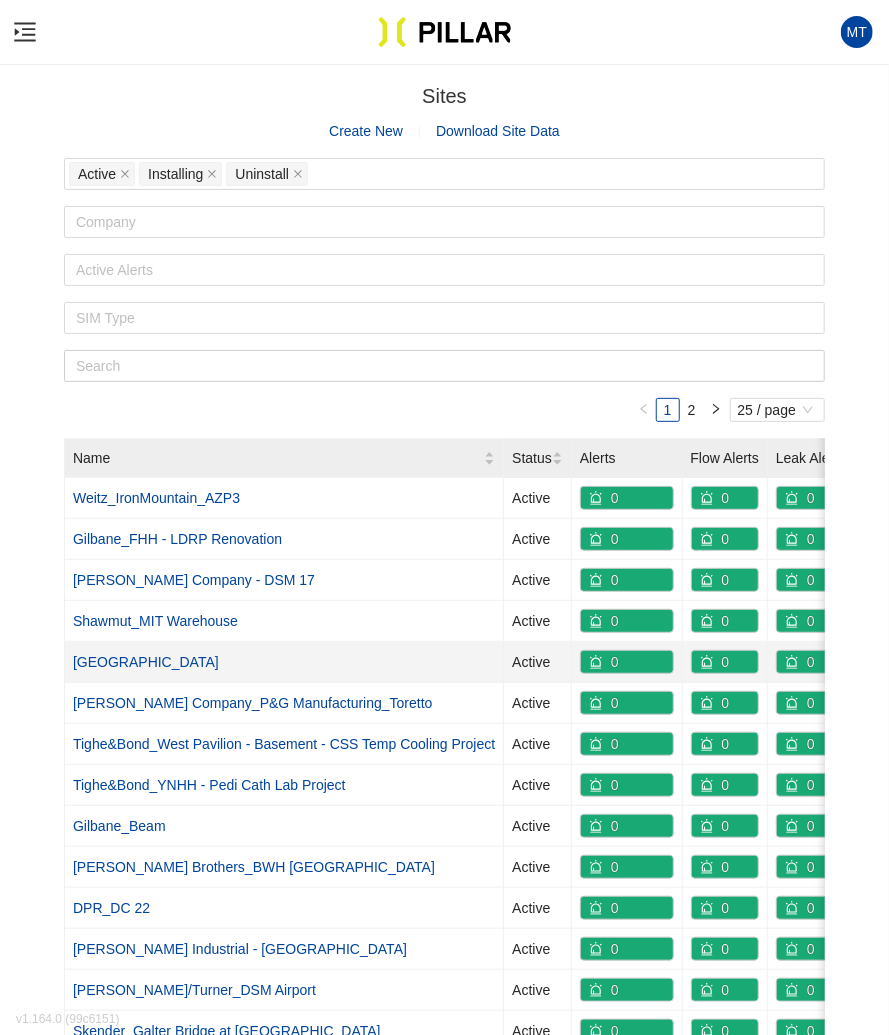 click on "[GEOGRAPHIC_DATA]" at bounding box center (146, 662) 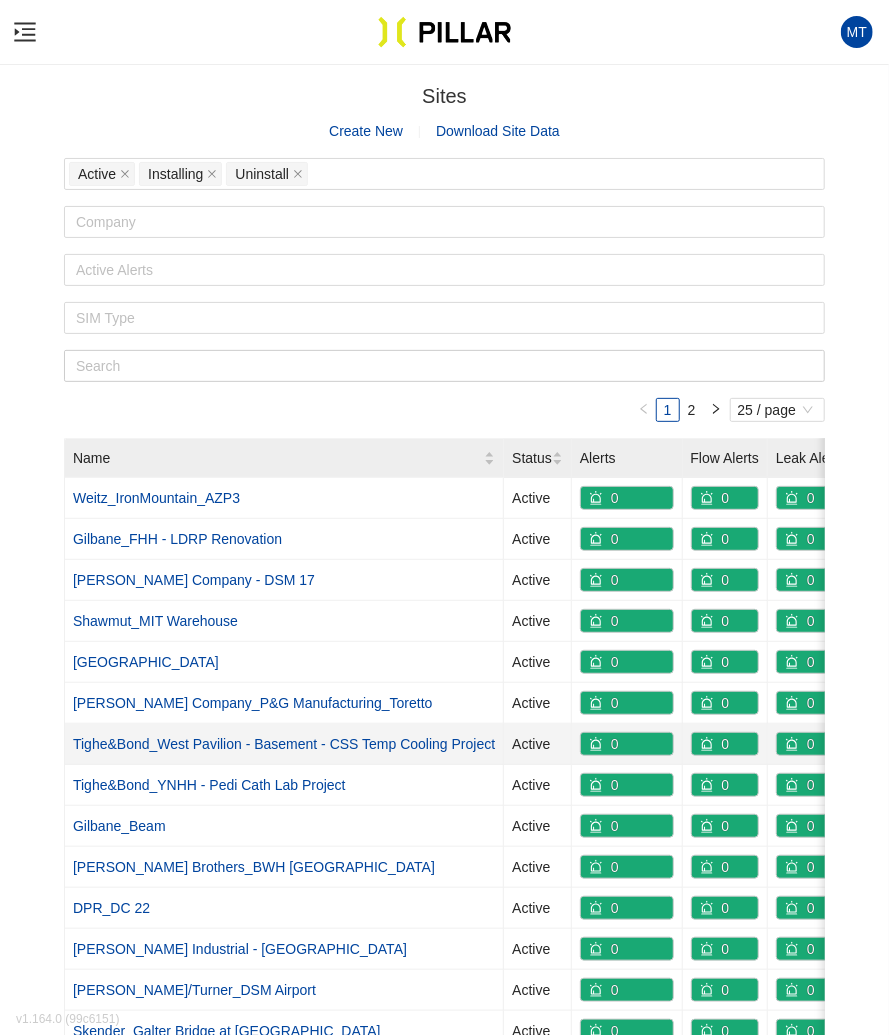 click on "Tighe&Bond_West Pavilion - Basement - CSS Temp Cooling Project" at bounding box center [284, 744] 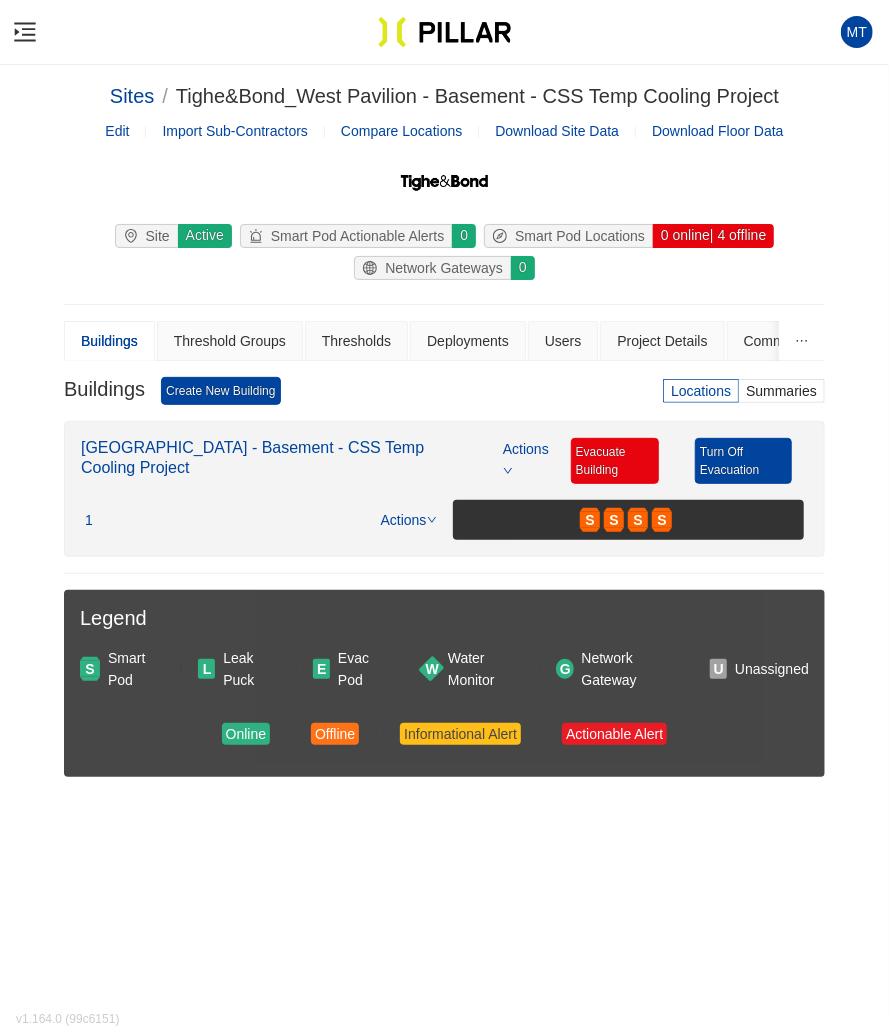 click on "Sites / Tighe&Bond_West Pavilion - Basement - CSS Temp Cooling Project / Edit Import Sub-Contractors Compare Locations Download Site Data Download Floor Data Site Active Smart Pod Actionable Alerts 0 Smart Pod Locations 0 online  | 4 offline Network Gateways 0 Buildings Threshold Groups Thresholds Deployments Users Project Details Comments Activity Log Contractors Smart Pod Assignment History Site Equipment Reliability Index Metrics Billing Floor Plan Documents Buildings Create New Building Locations [GEOGRAPHIC_DATA] - Basement - CSS Temp Cooling Project Actions  Evacuate Building Turn Off Evacuation 1 :  [GEOGRAPHIC_DATA] - Basement - CSS Temp Cooling Project Actions  S S S S Legend S Smart Pod L Leak Puck E Evac Pod W Water Monitor G Network Gateway U Unassigned Online Offline Informational Alert Actionable Alert" at bounding box center (444, 582) 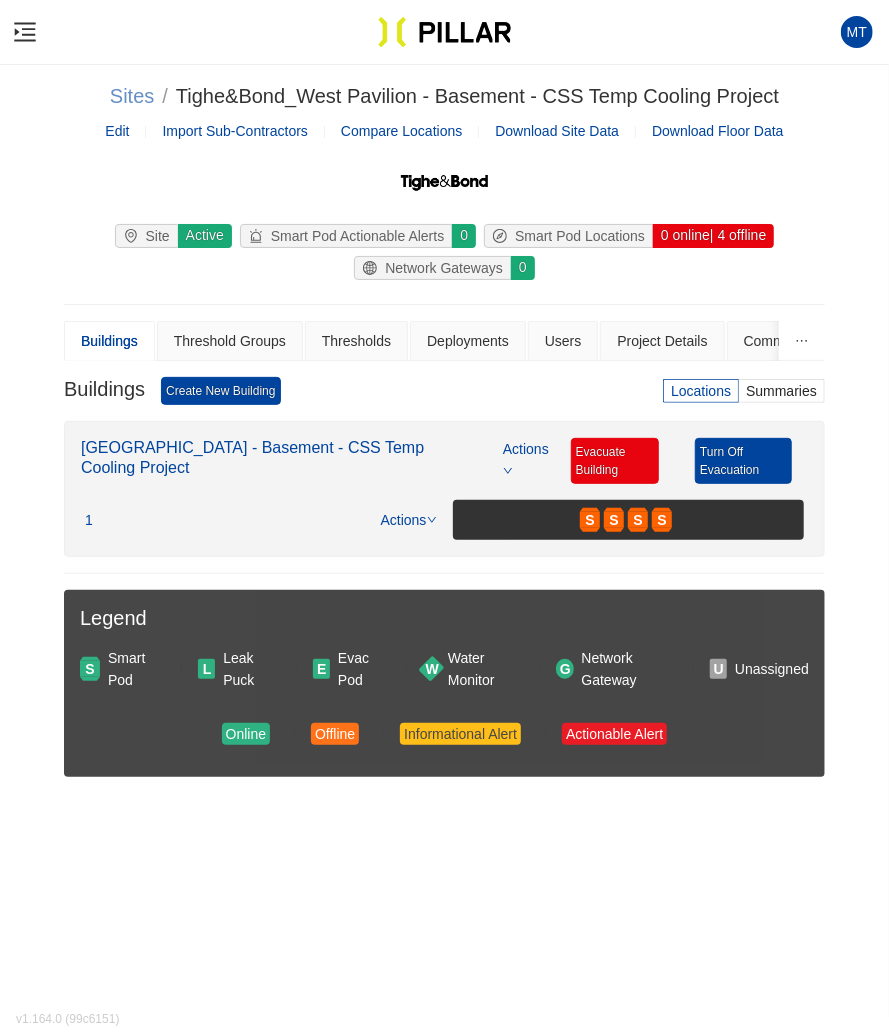 click on "Sites" at bounding box center (132, 96) 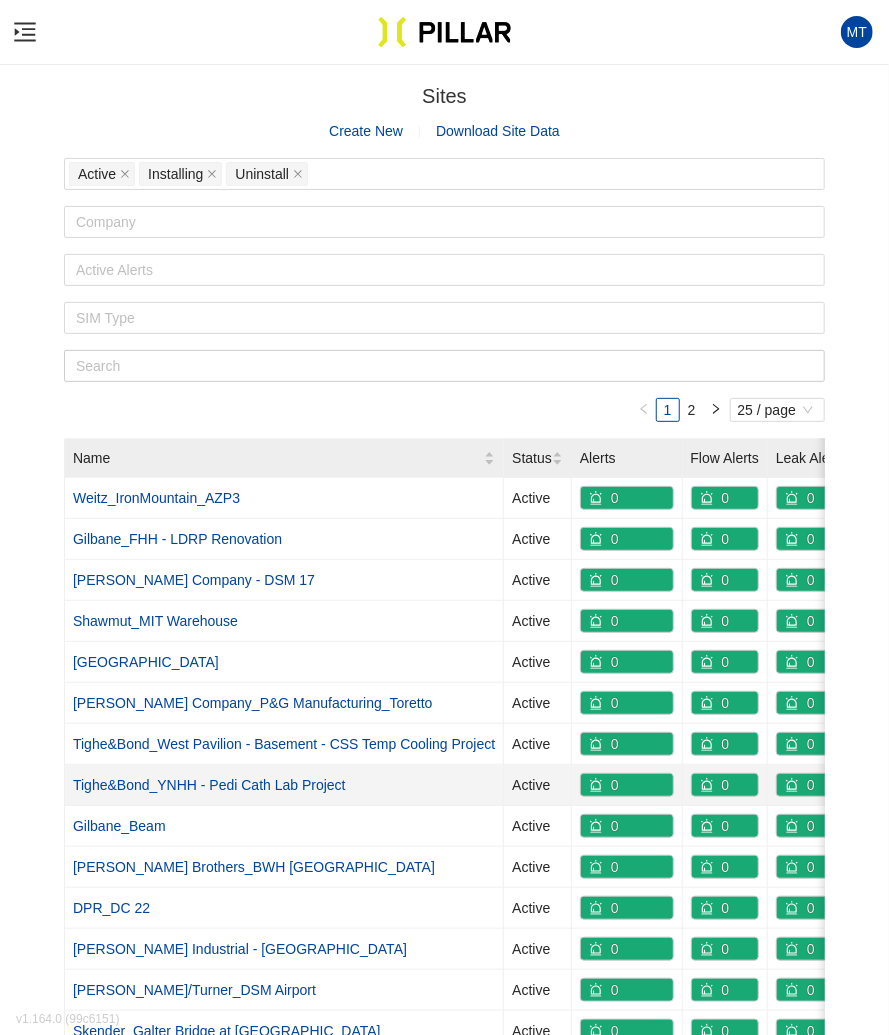 click on "Tighe&Bond_YNHH - Pedi Cath Lab Project" at bounding box center (209, 785) 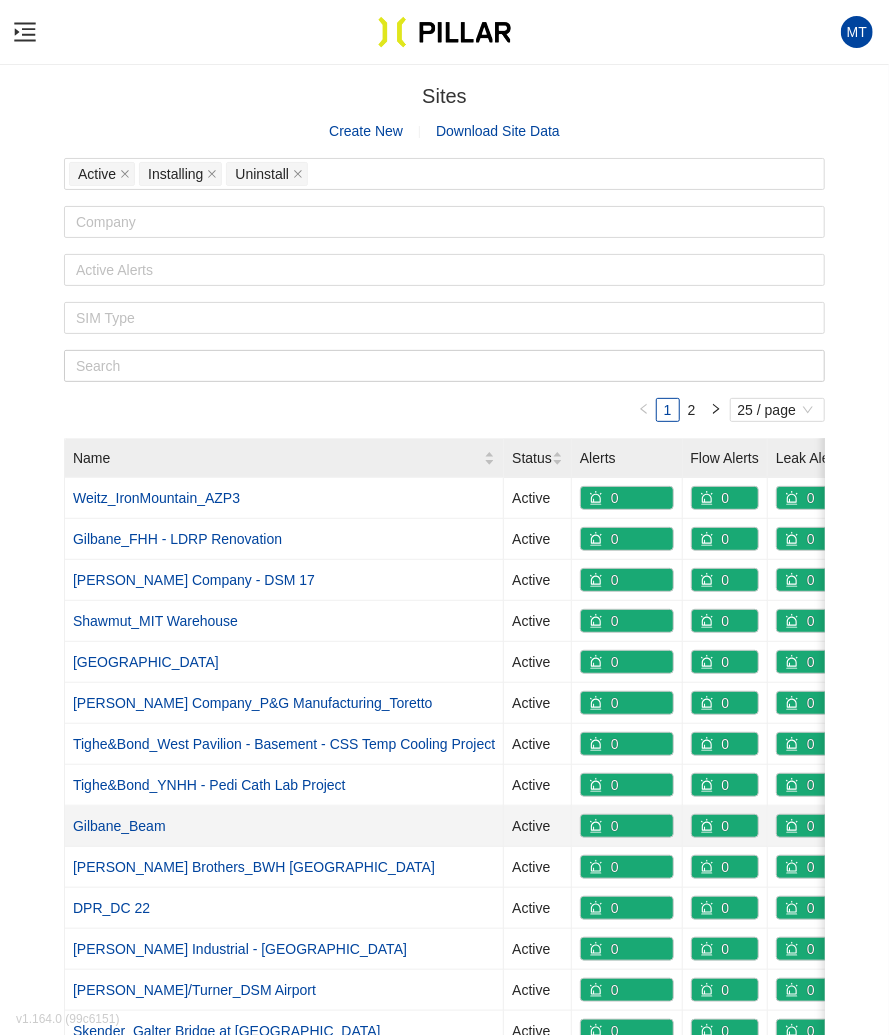click on "Gilbane_Beam" at bounding box center [119, 826] 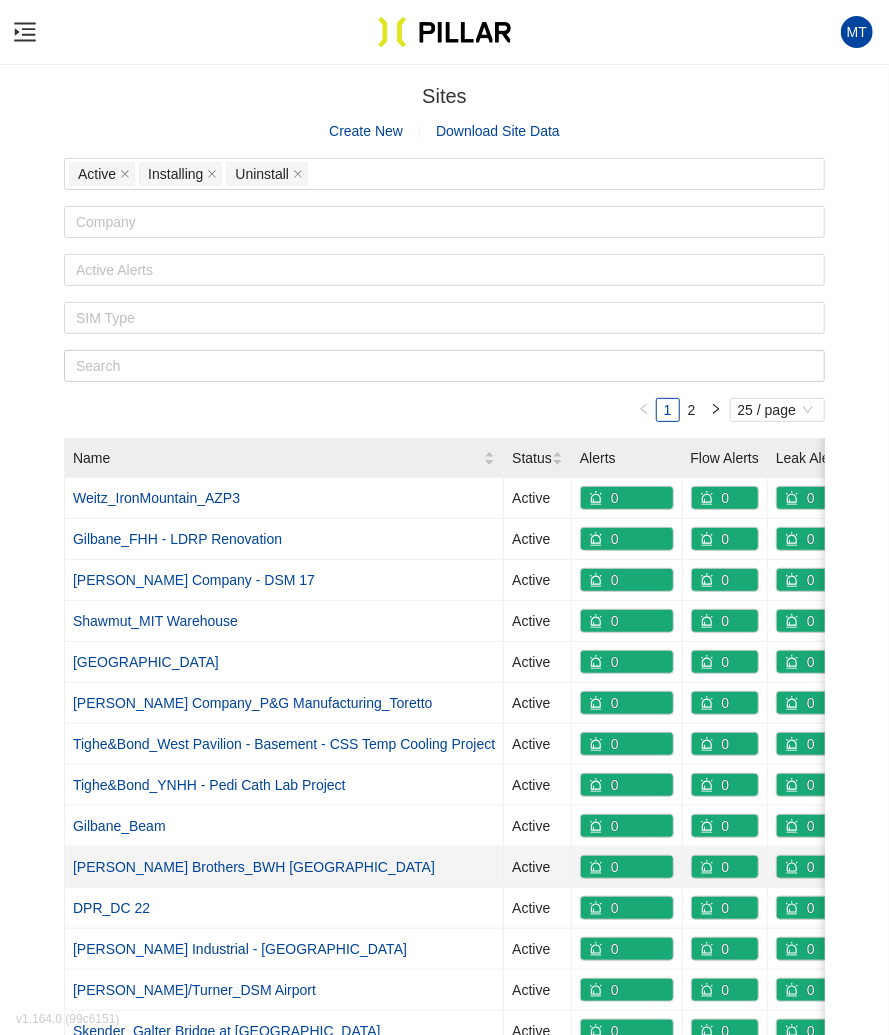 click on "[PERSON_NAME] Brothers_BWH [GEOGRAPHIC_DATA]" at bounding box center [254, 867] 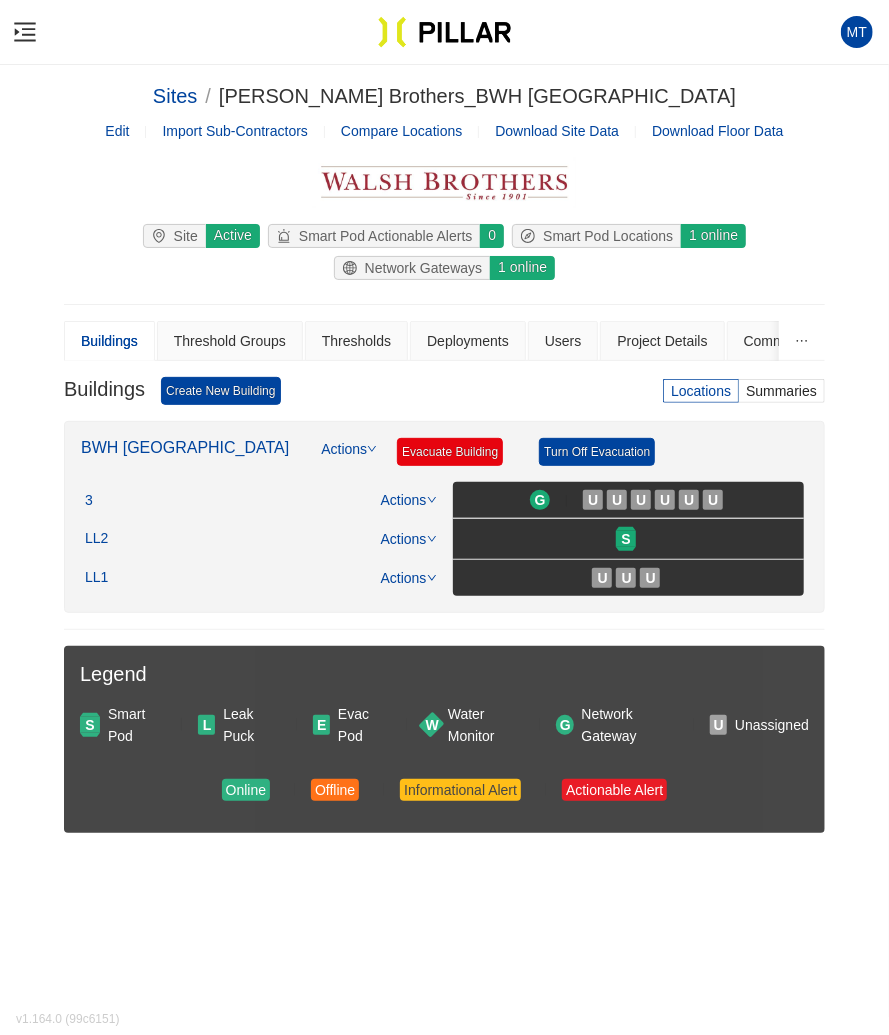 click on "Buildings Create New Building Locations Summaries" at bounding box center [444, 399] 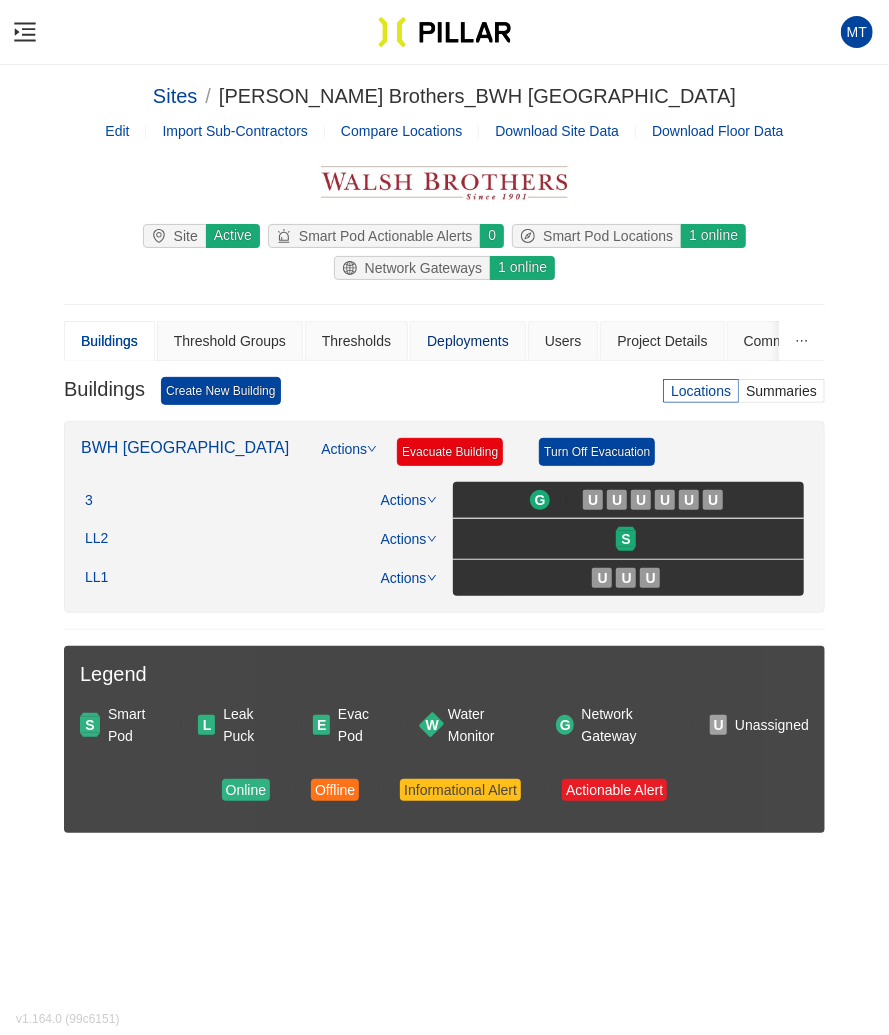click on "Deployments" at bounding box center (468, 341) 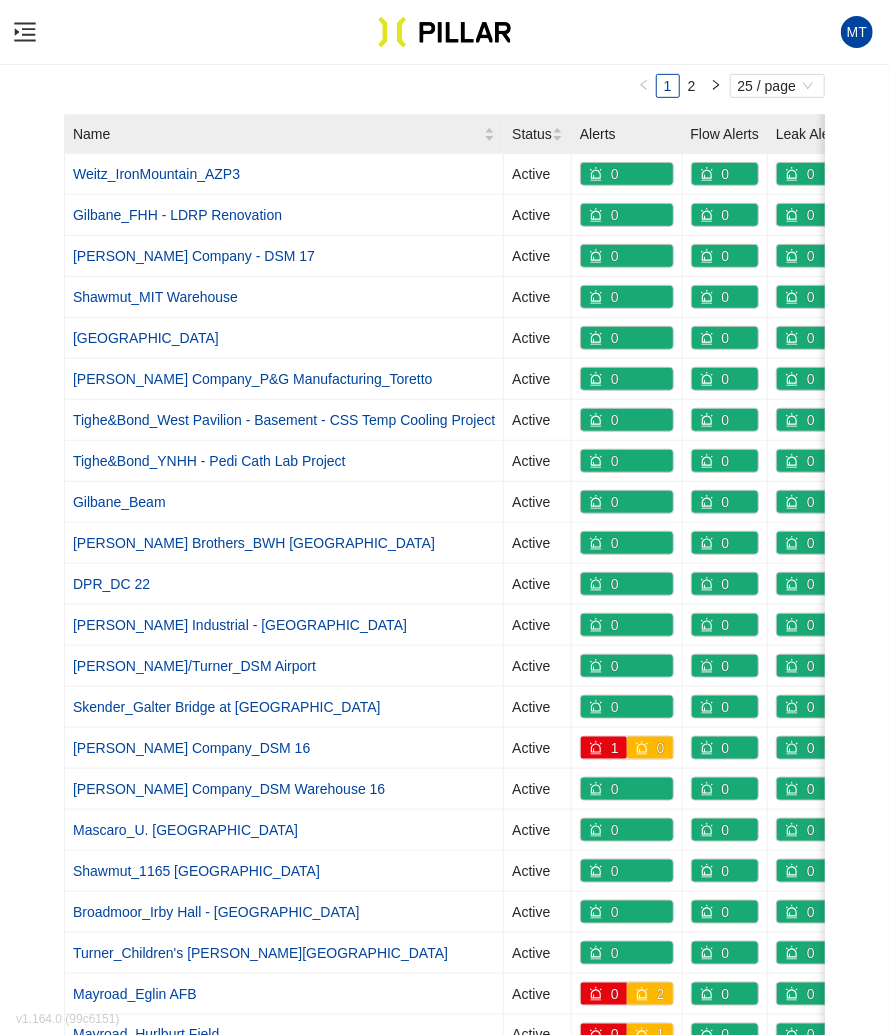 scroll, scrollTop: 362, scrollLeft: 0, axis: vertical 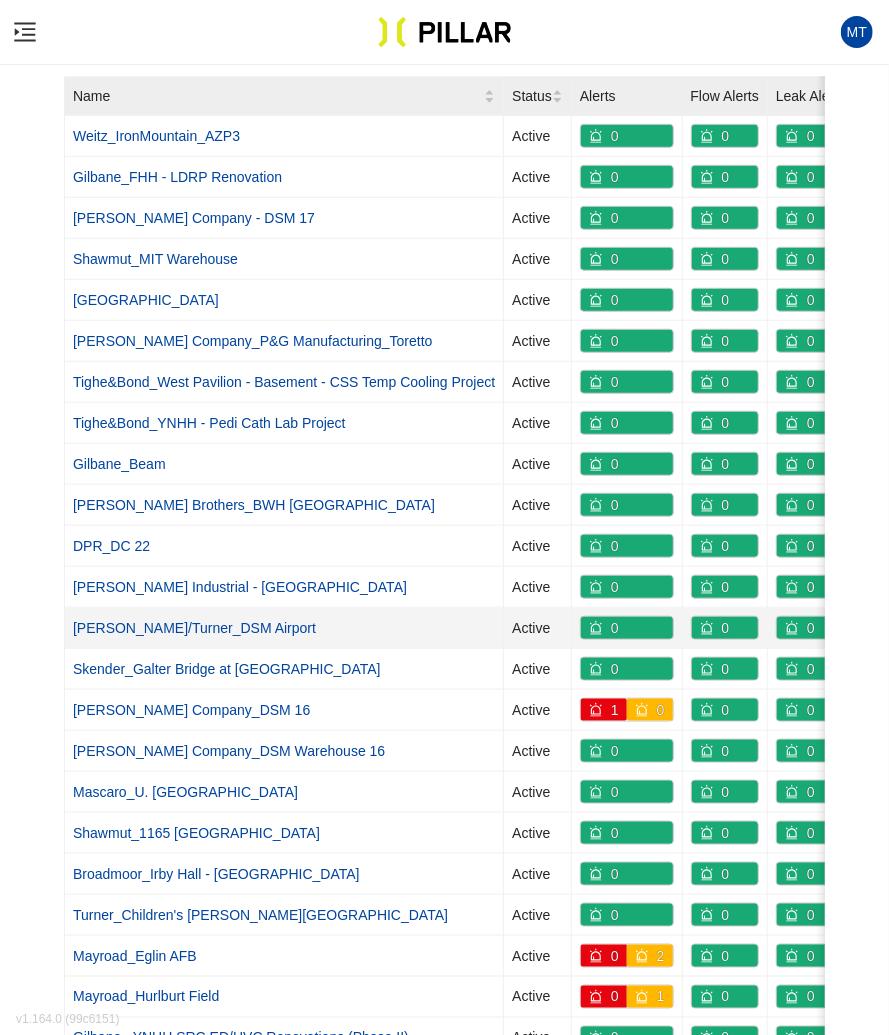 click on "[PERSON_NAME]/Turner_DSM Airport" at bounding box center (284, 628) 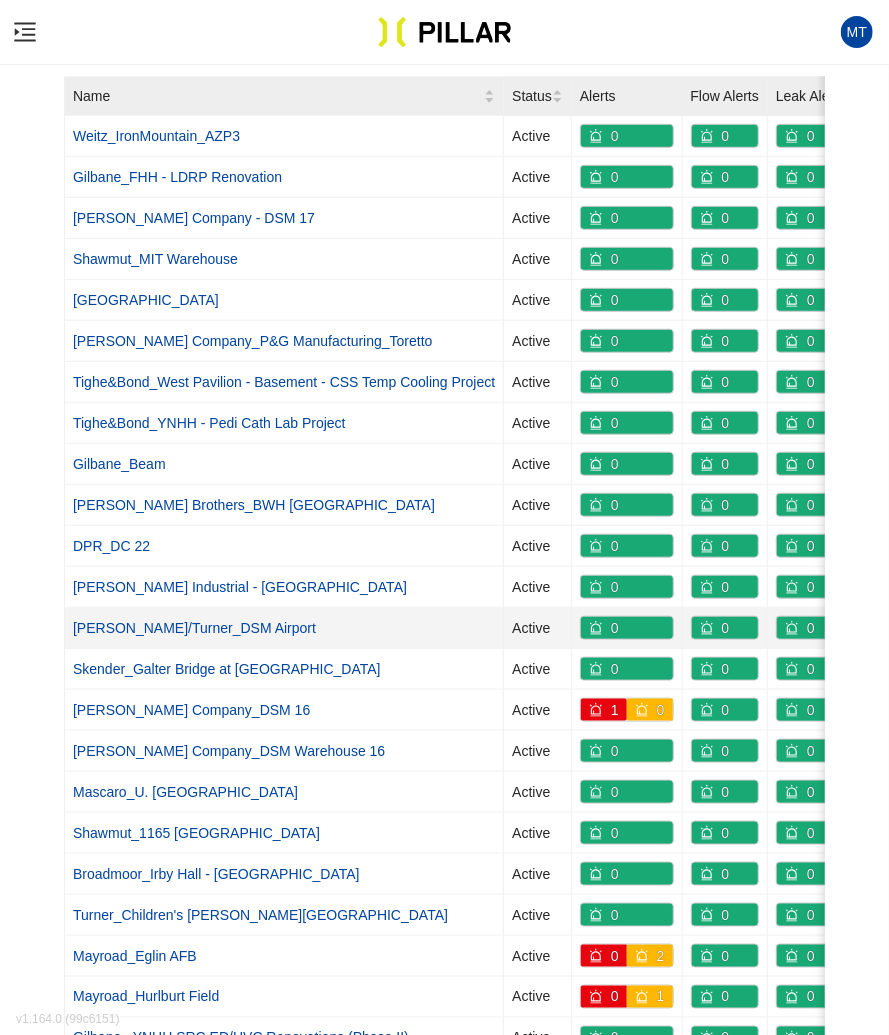 click on "[PERSON_NAME]/Turner_DSM Airport" at bounding box center [194, 628] 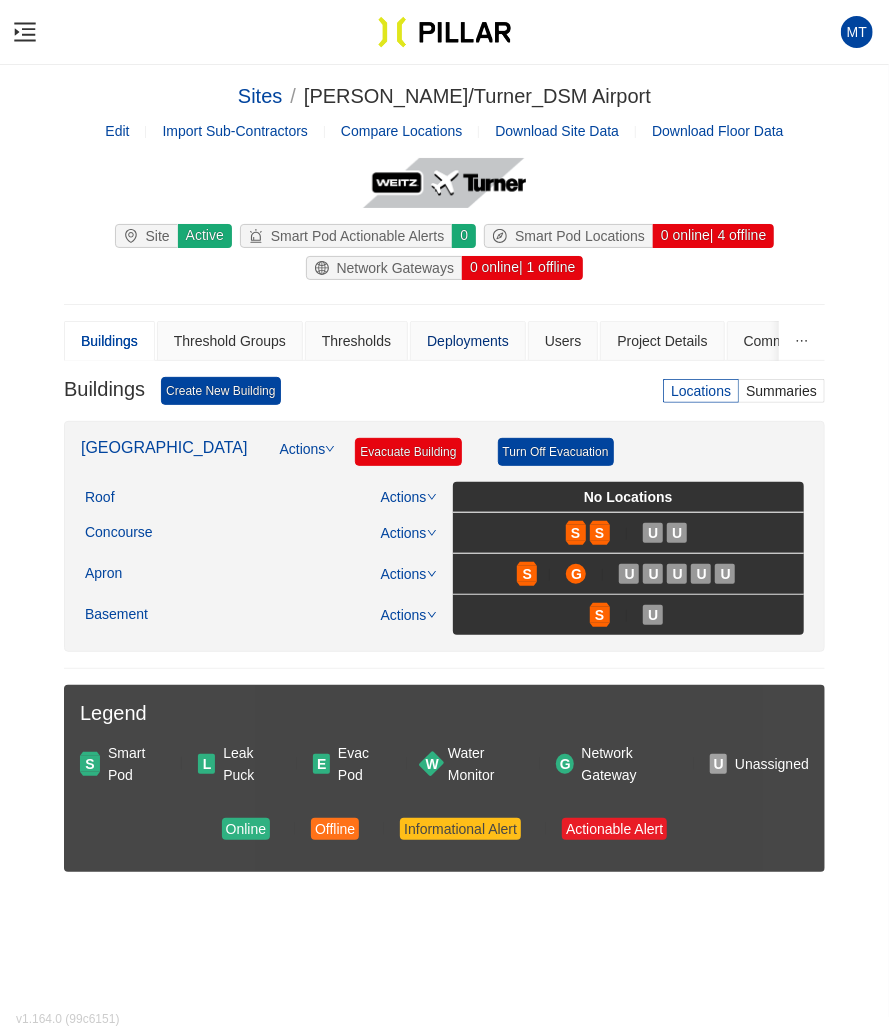 click on "Deployments" at bounding box center (468, 341) 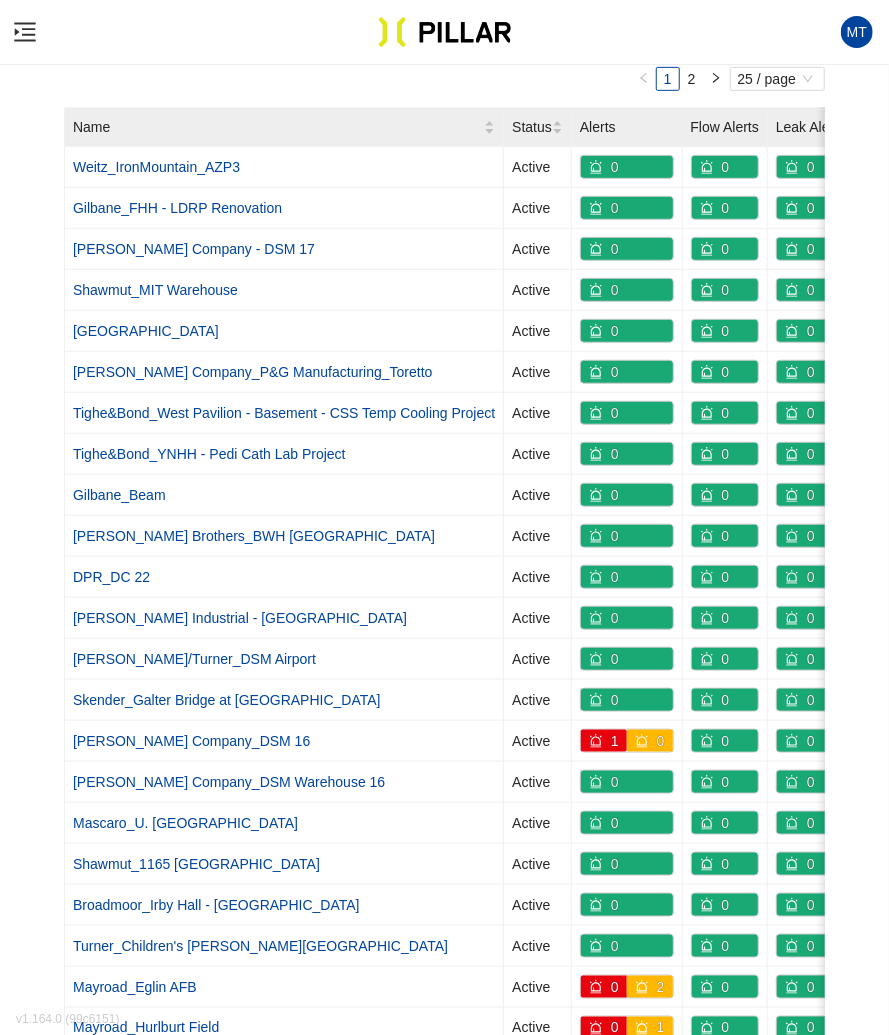 scroll, scrollTop: 340, scrollLeft: 0, axis: vertical 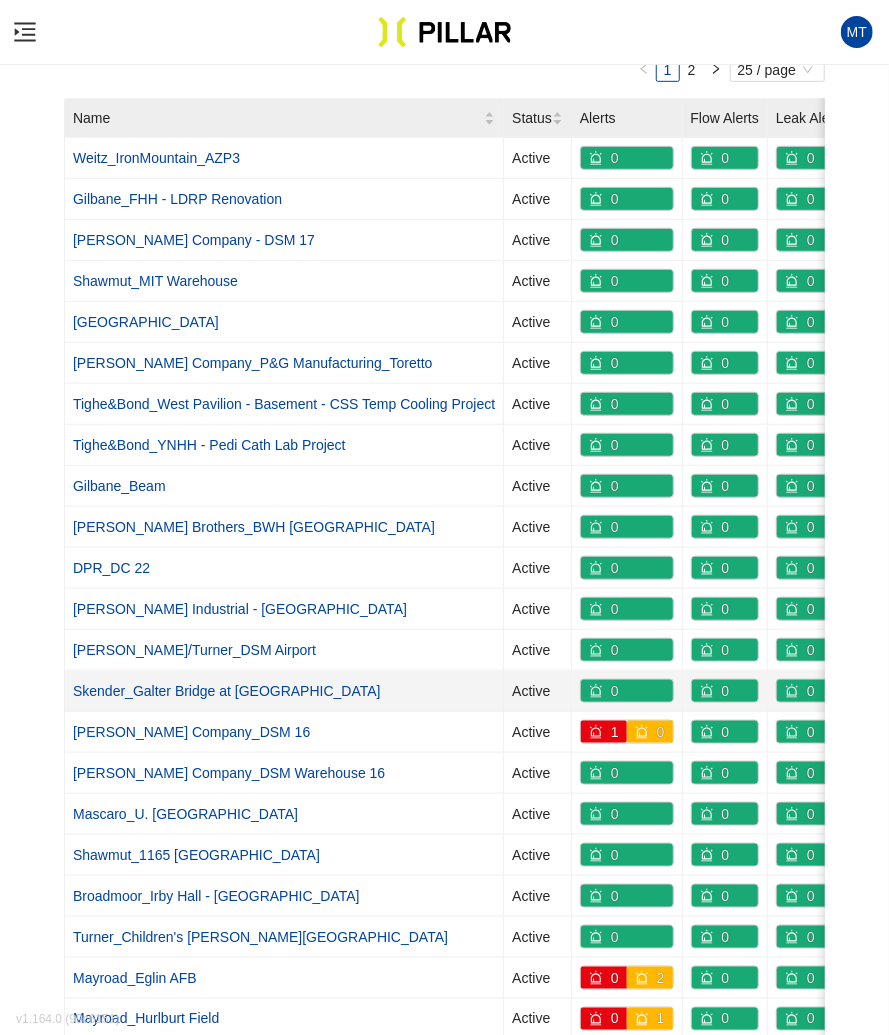 click on "Skender_Galter Bridge at [GEOGRAPHIC_DATA]" at bounding box center [227, 691] 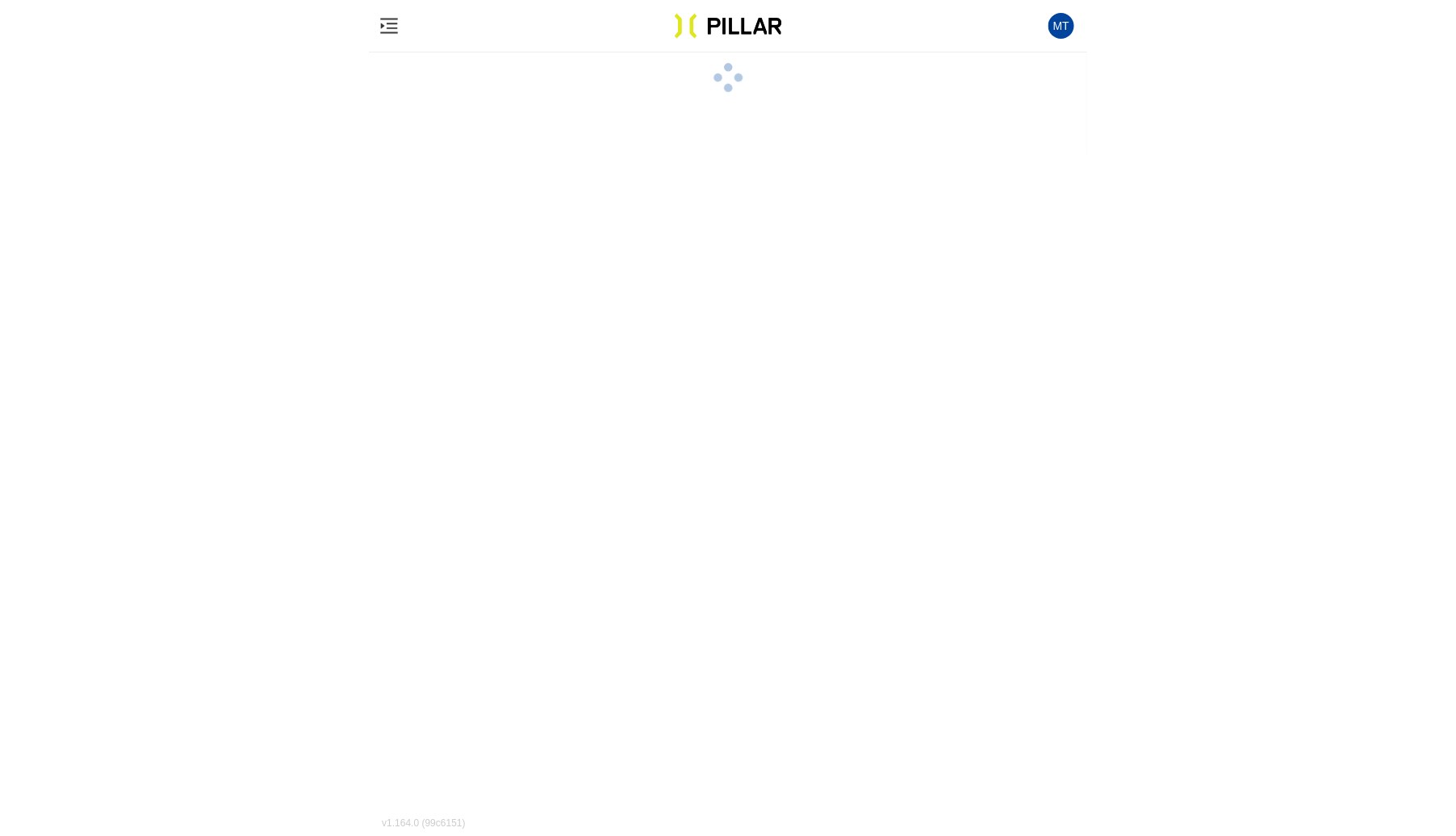 scroll, scrollTop: 0, scrollLeft: 0, axis: both 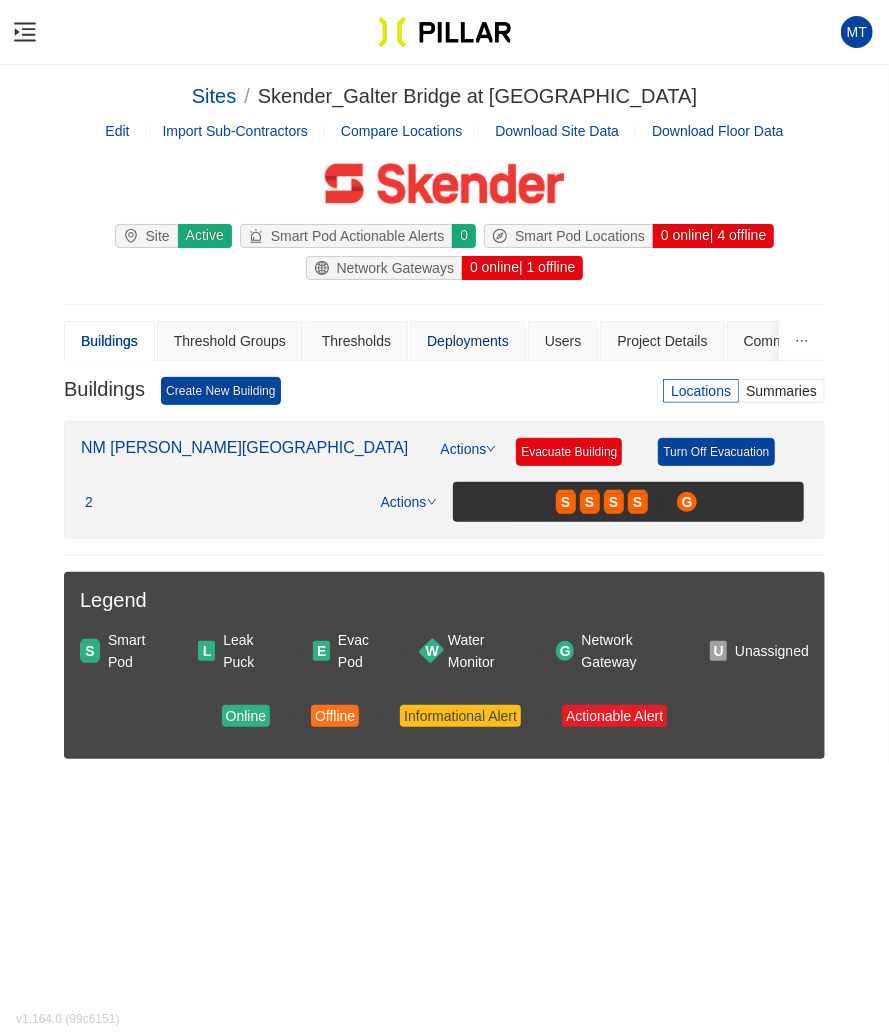 click on "Deployments" at bounding box center (468, 341) 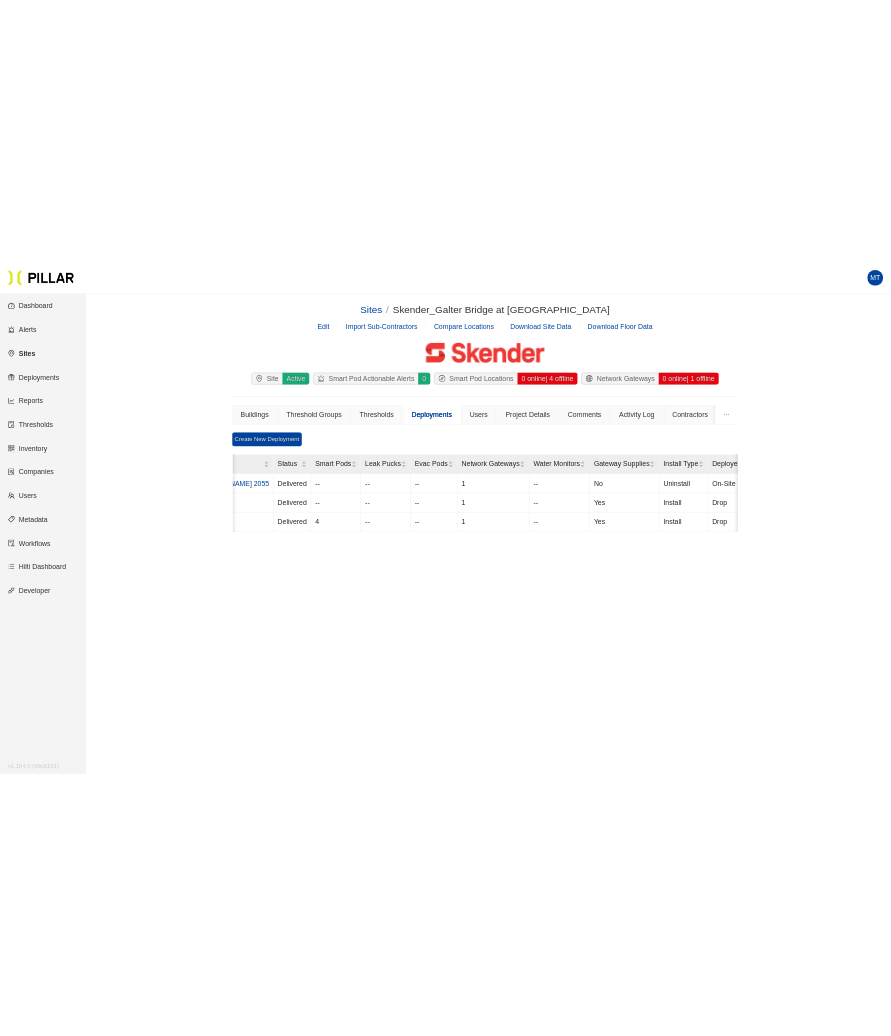scroll, scrollTop: 0, scrollLeft: 0, axis: both 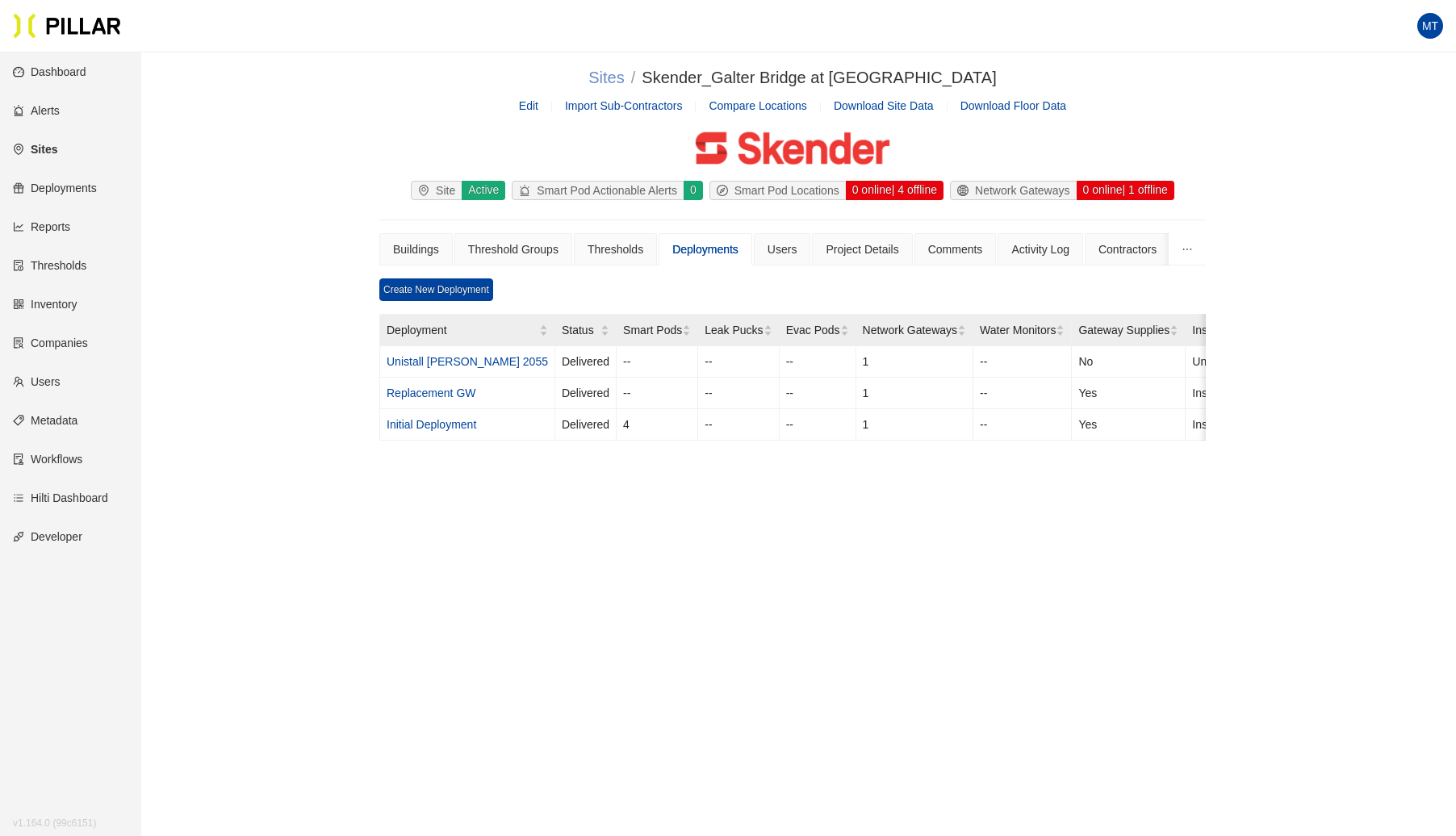 click on "Sites" at bounding box center [606, 77] 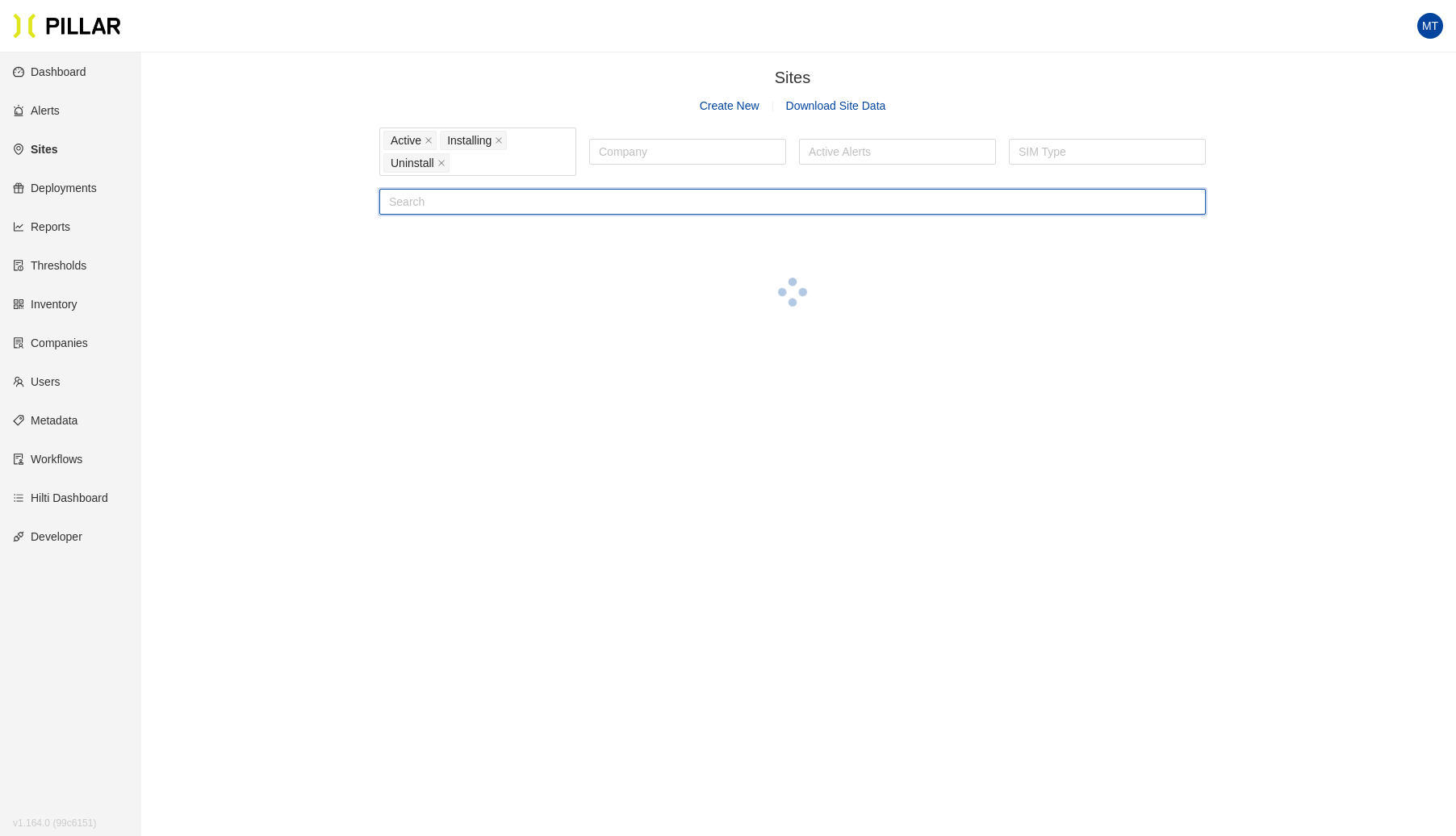 click at bounding box center (793, 202) 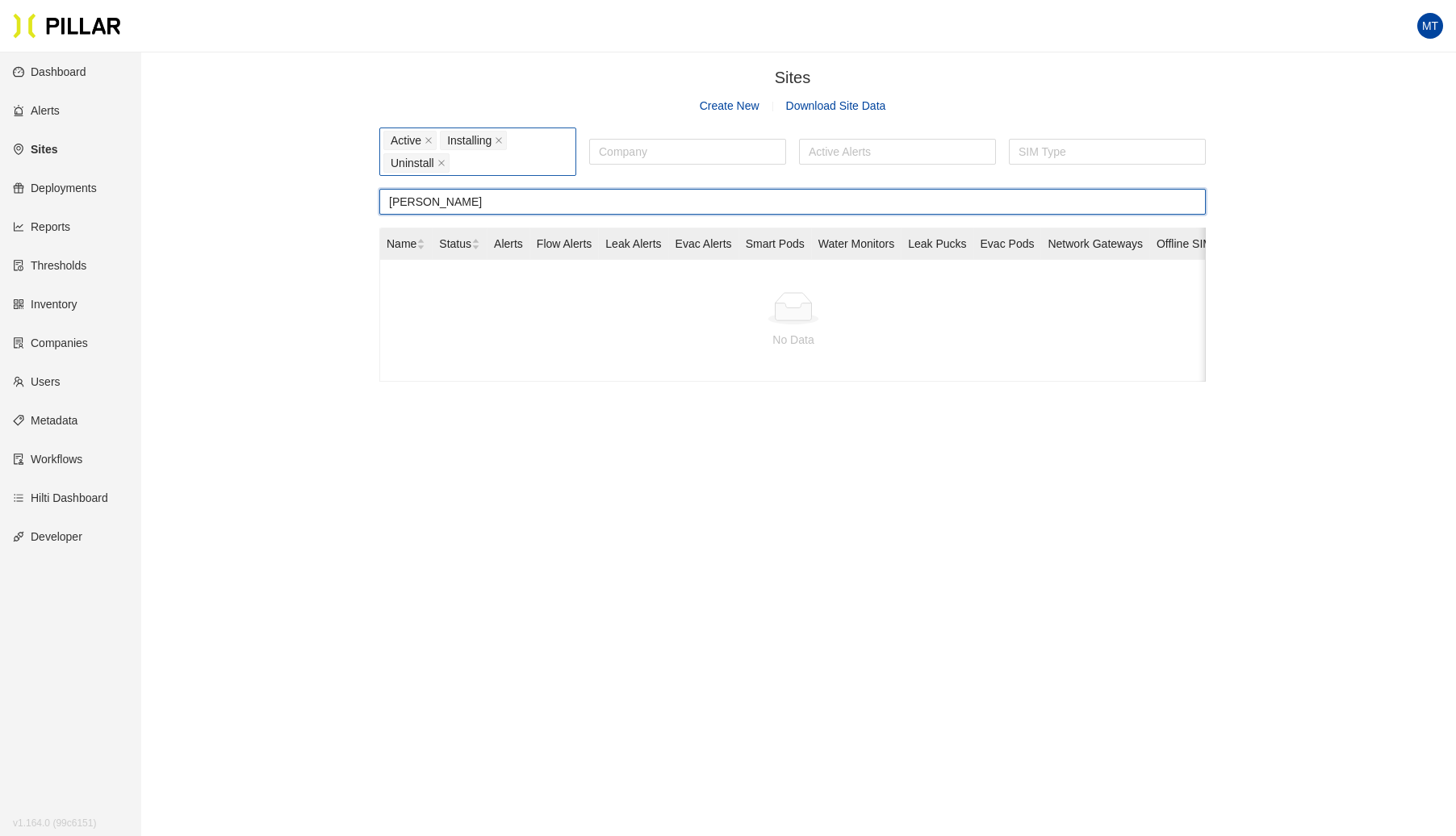 click on "Active Installing Uninstall" at bounding box center [478, 152] 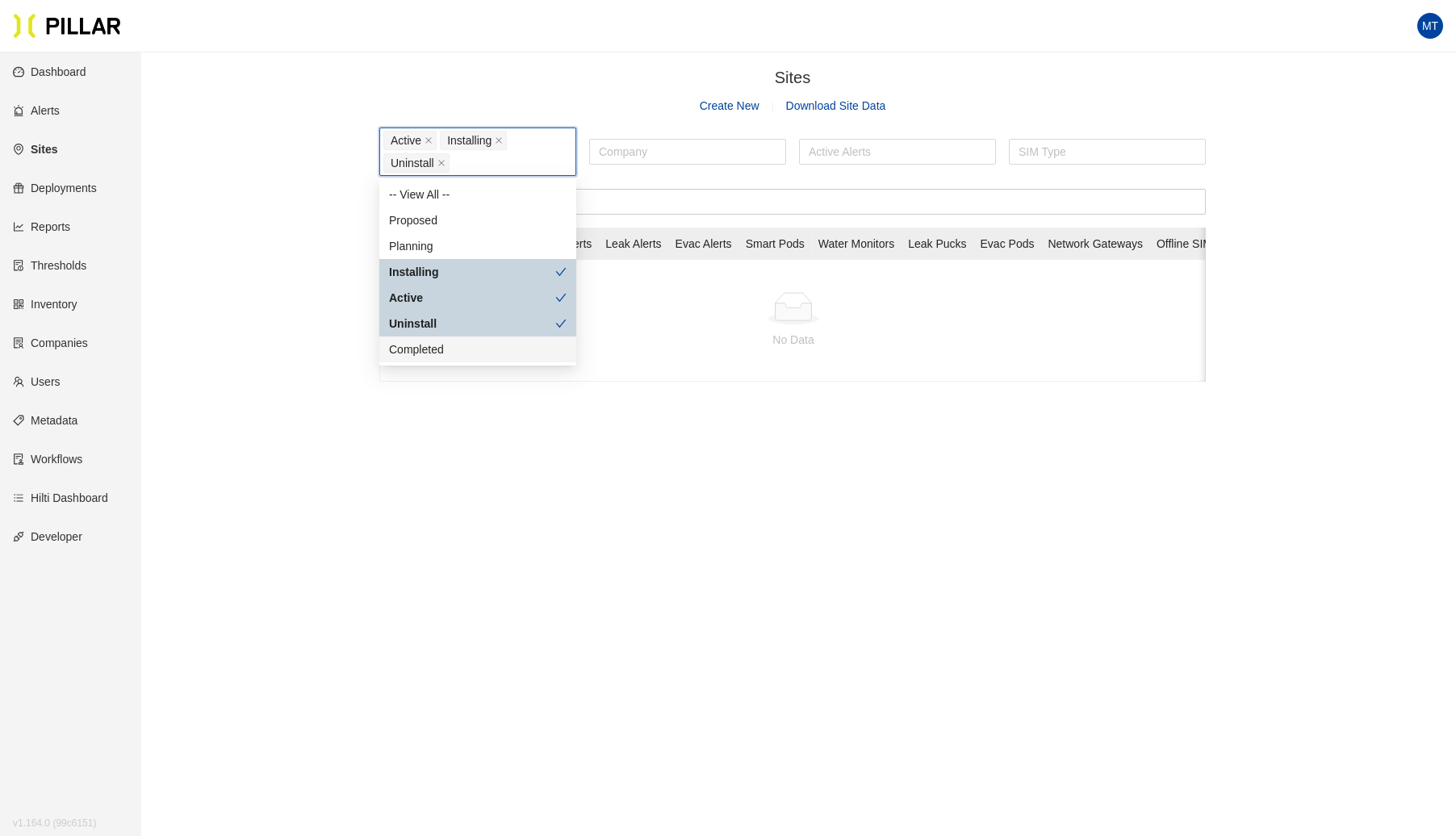 click on "Completed" at bounding box center (478, 349) 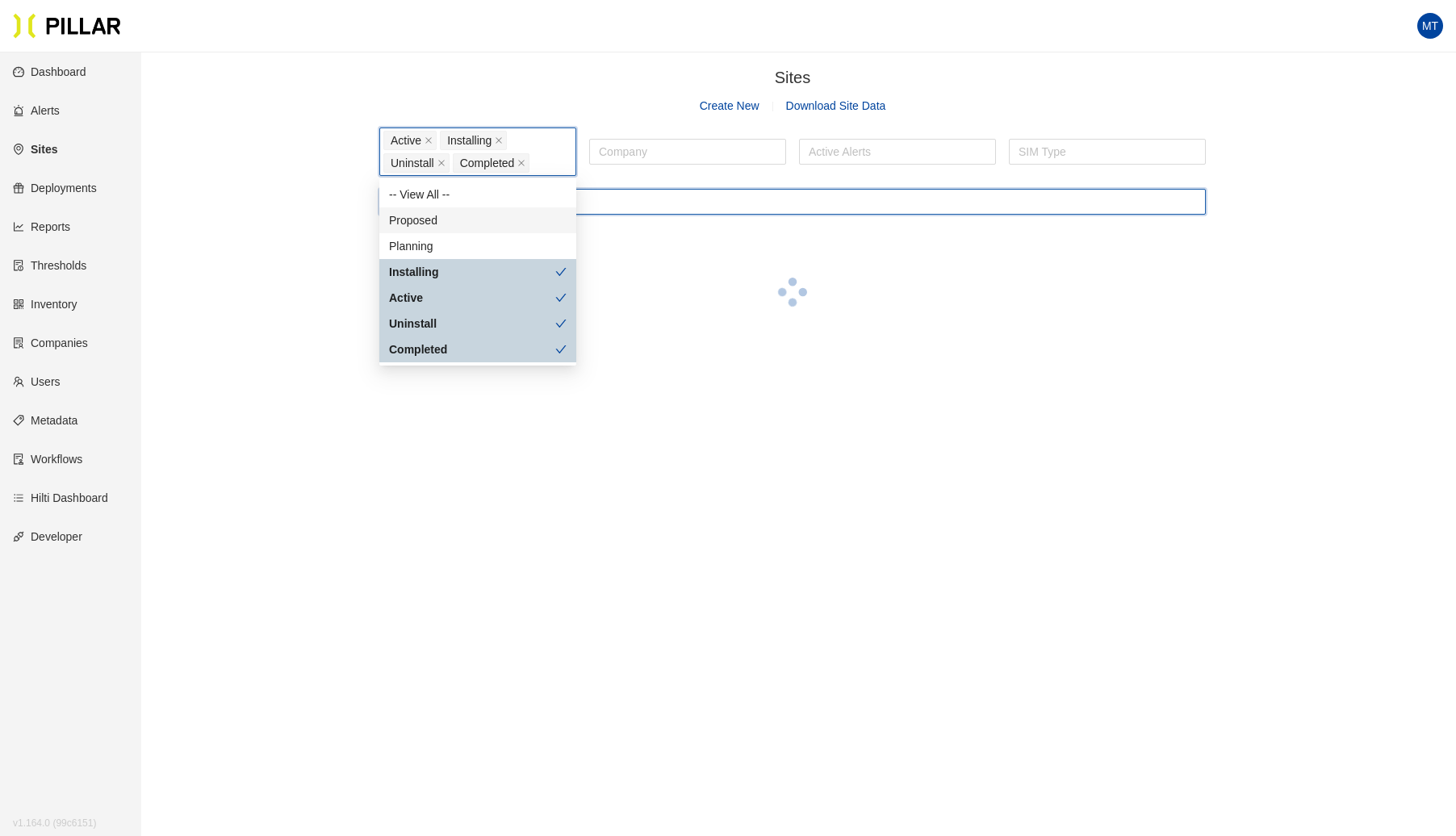 click on "[PERSON_NAME]" at bounding box center (793, 202) 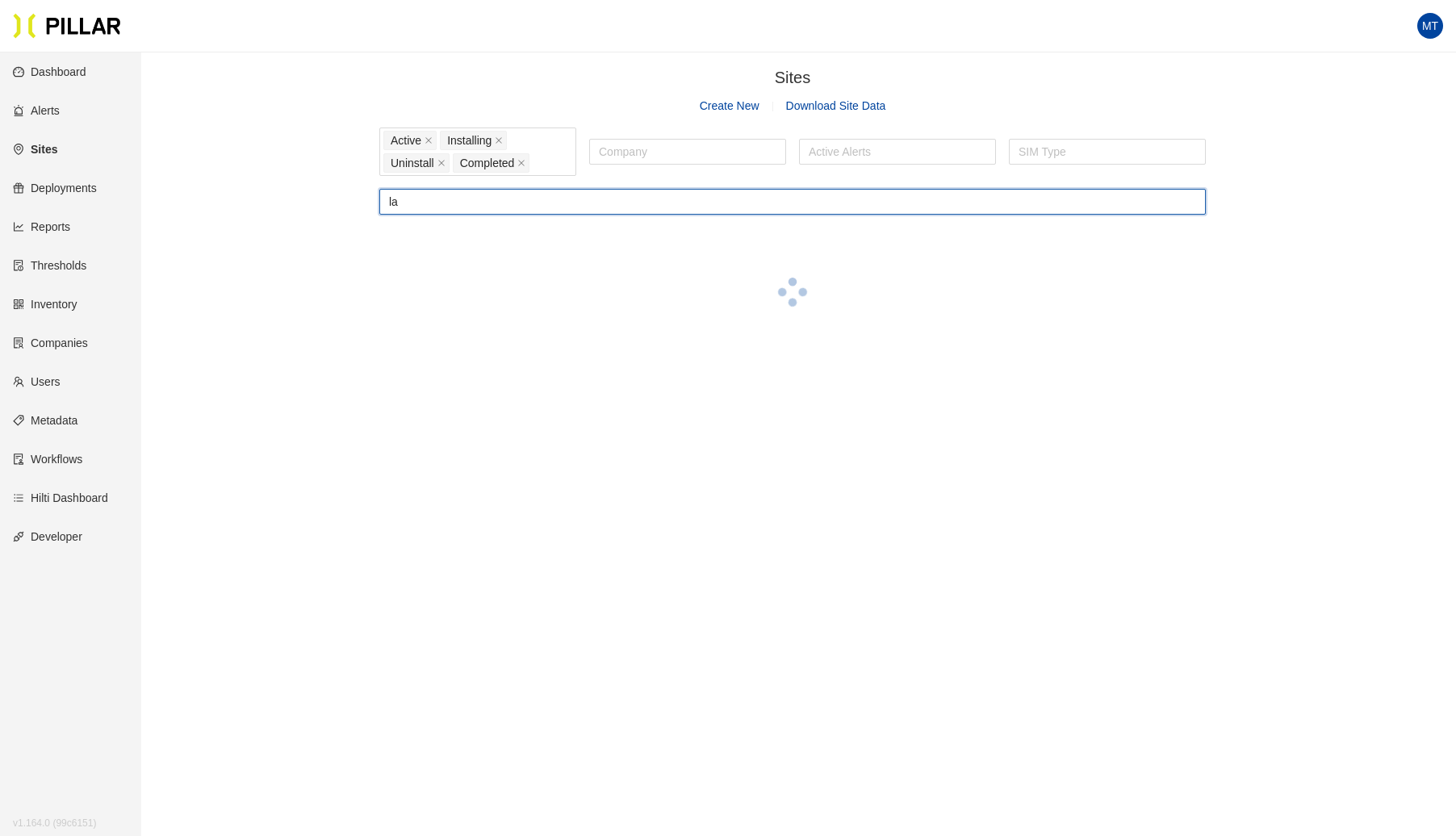 type on "l" 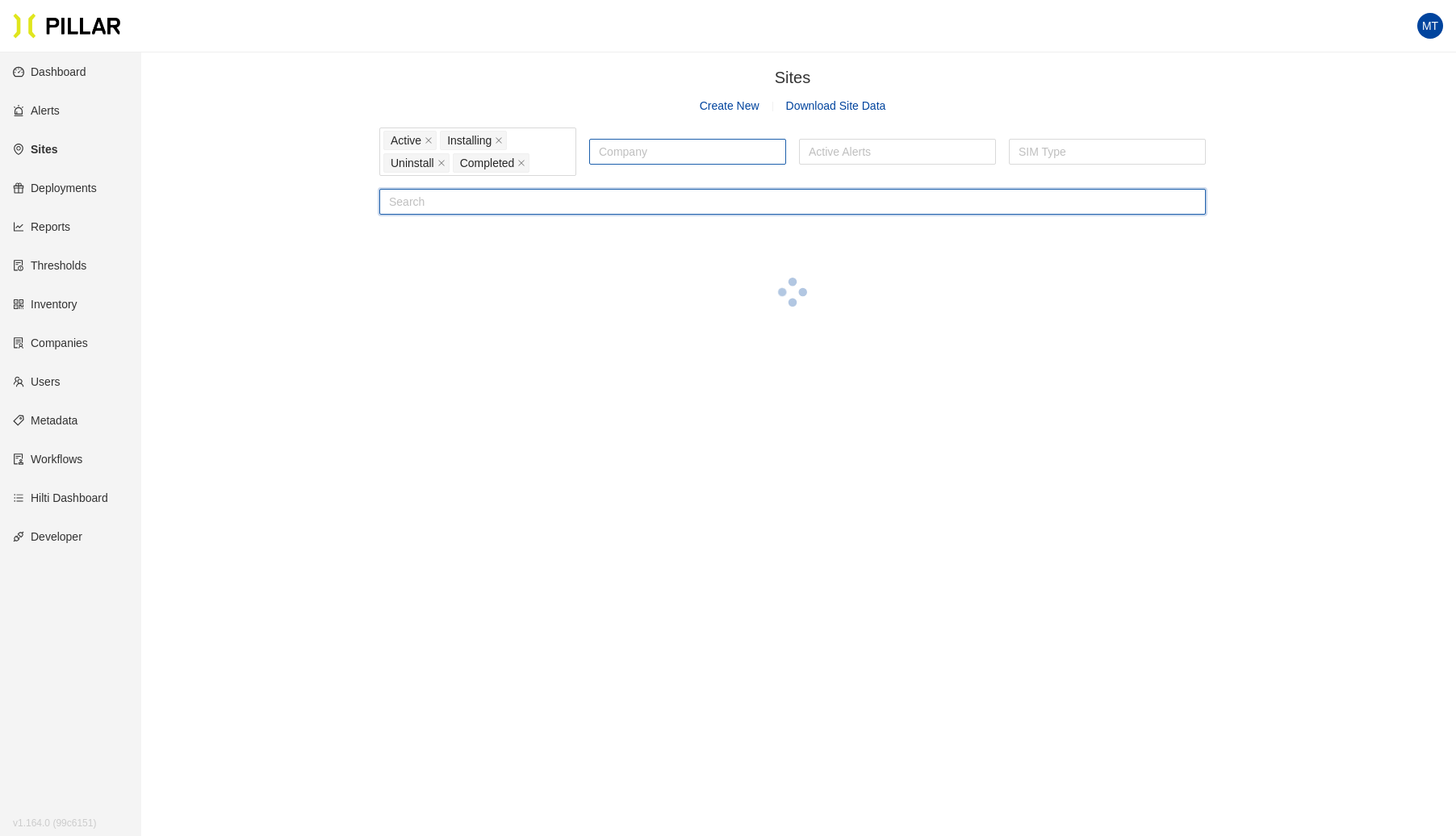 click at bounding box center (688, 152) 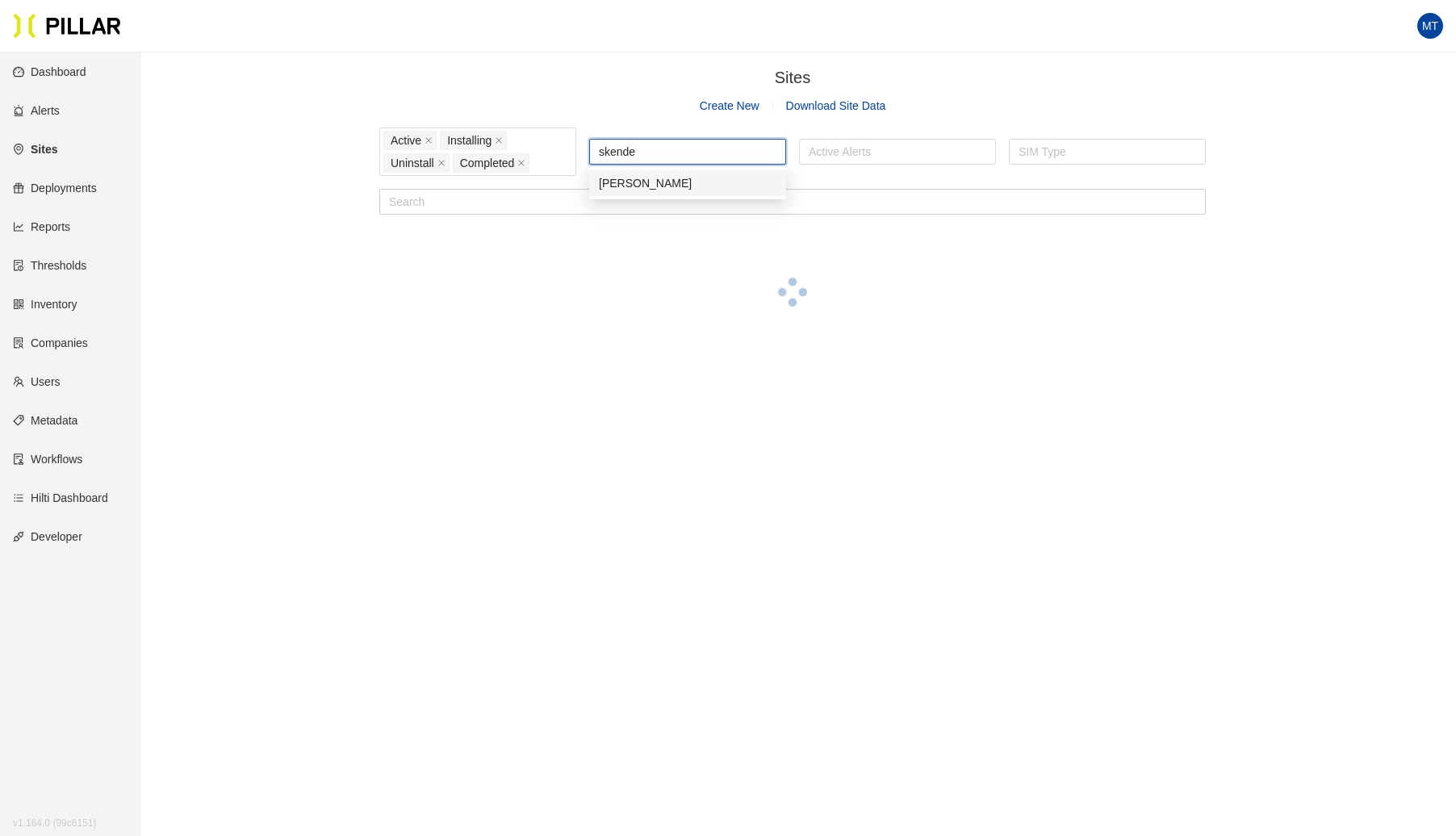 type on "[PERSON_NAME]" 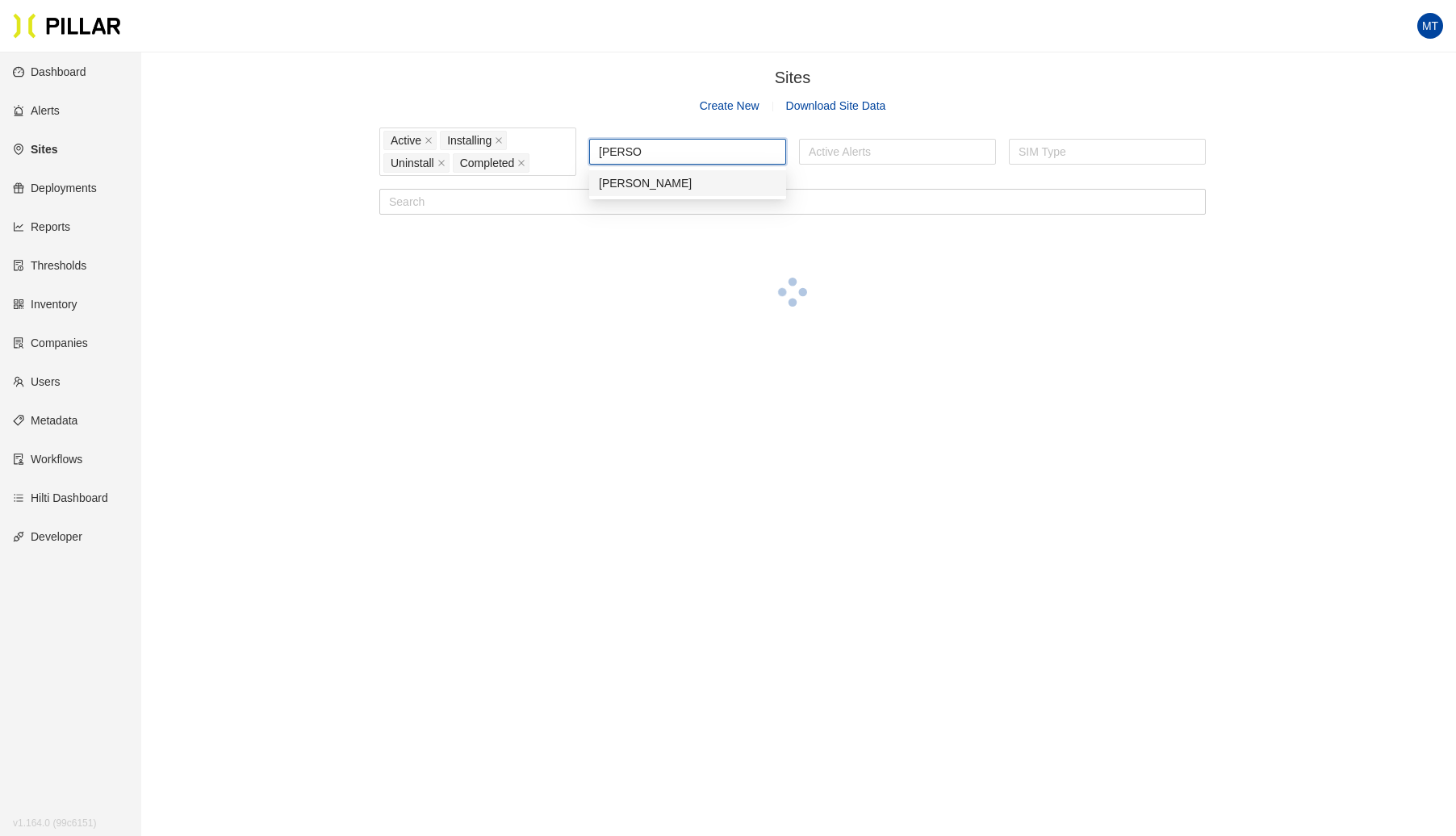 click on "[PERSON_NAME]" at bounding box center (688, 183) 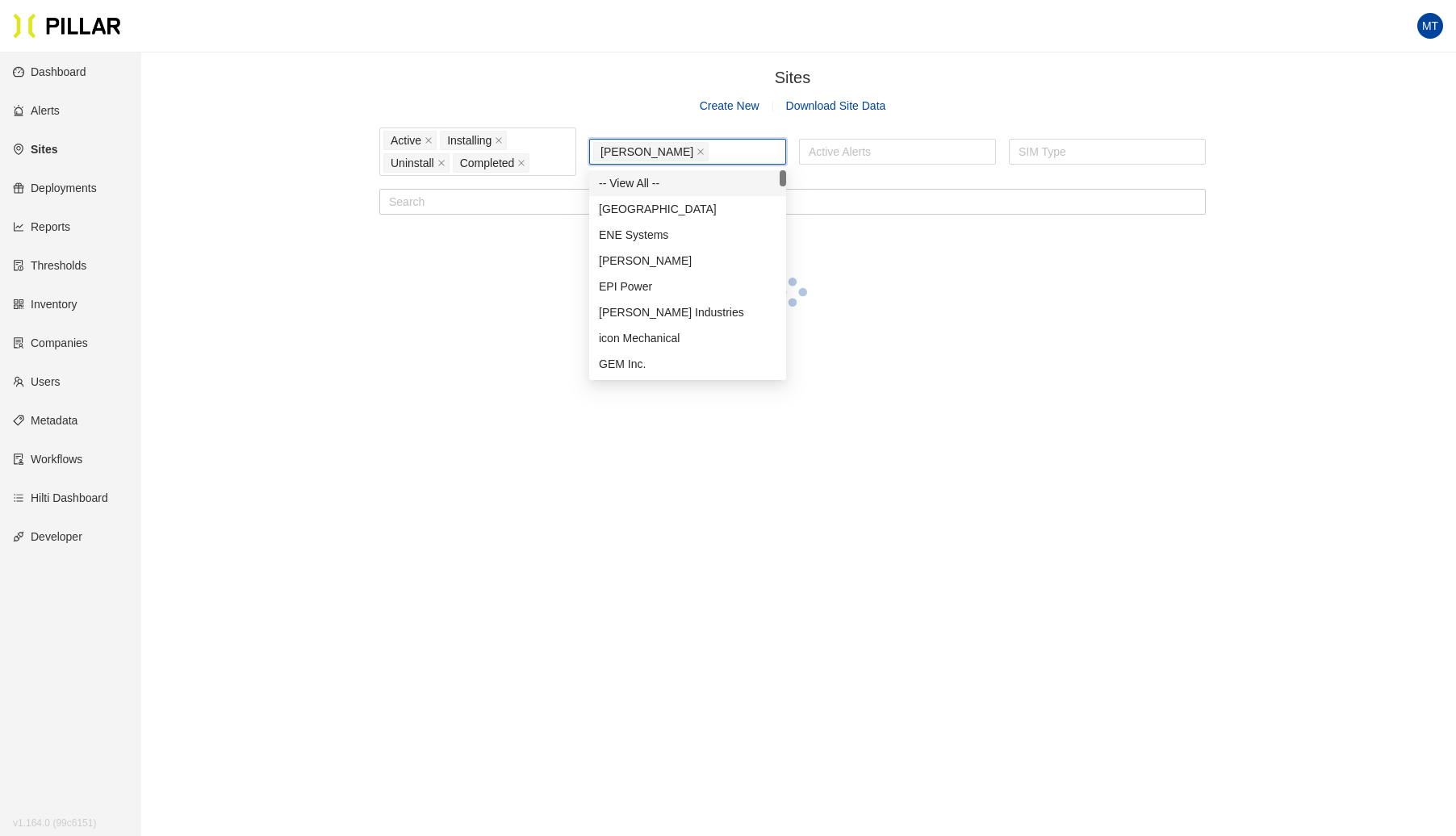 click on "Sites /" at bounding box center (793, 77) 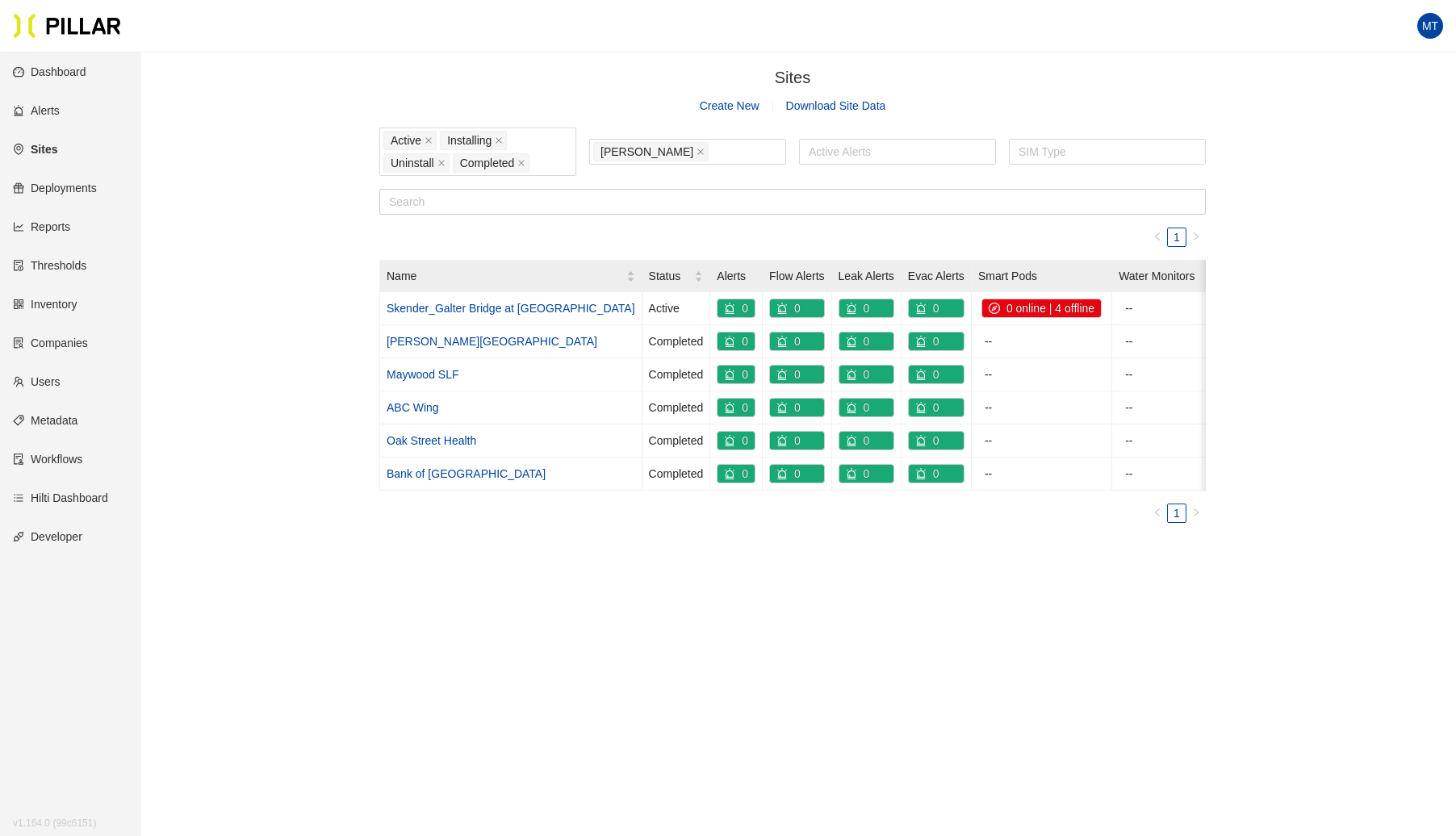 click on "Sites / Create New Download Site Data" at bounding box center (793, 90) 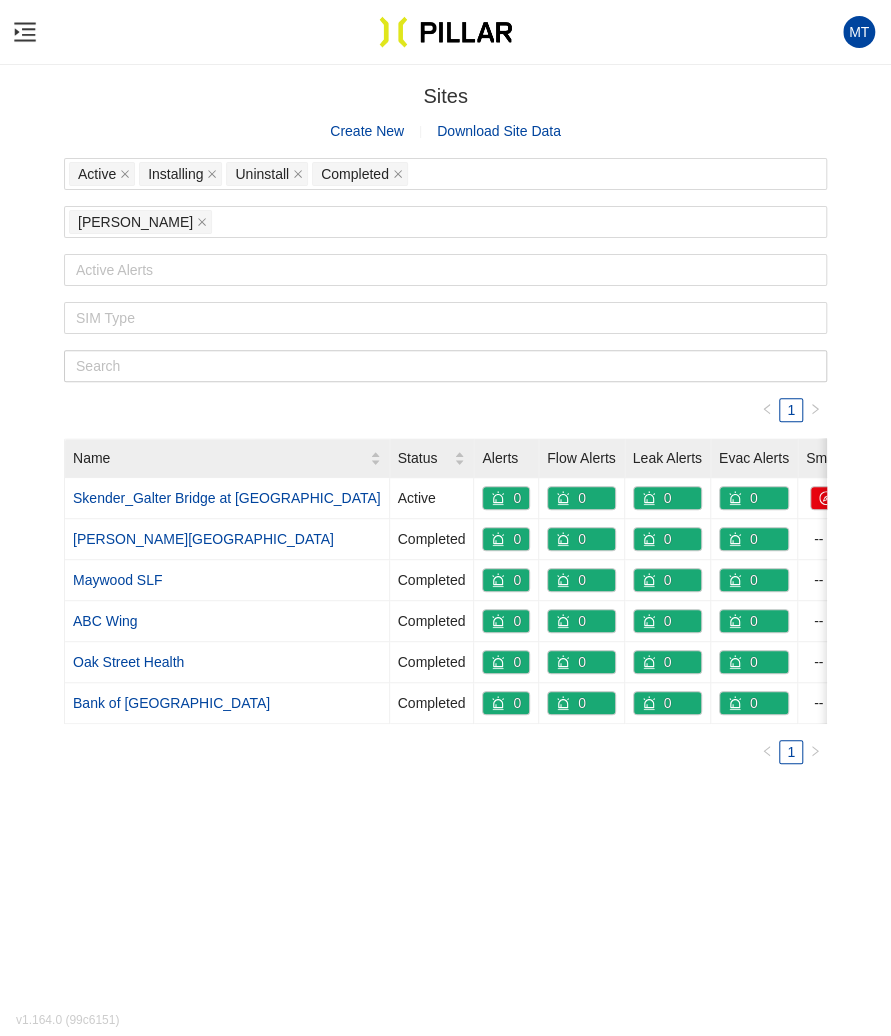 click on "MT" at bounding box center [445, 32] 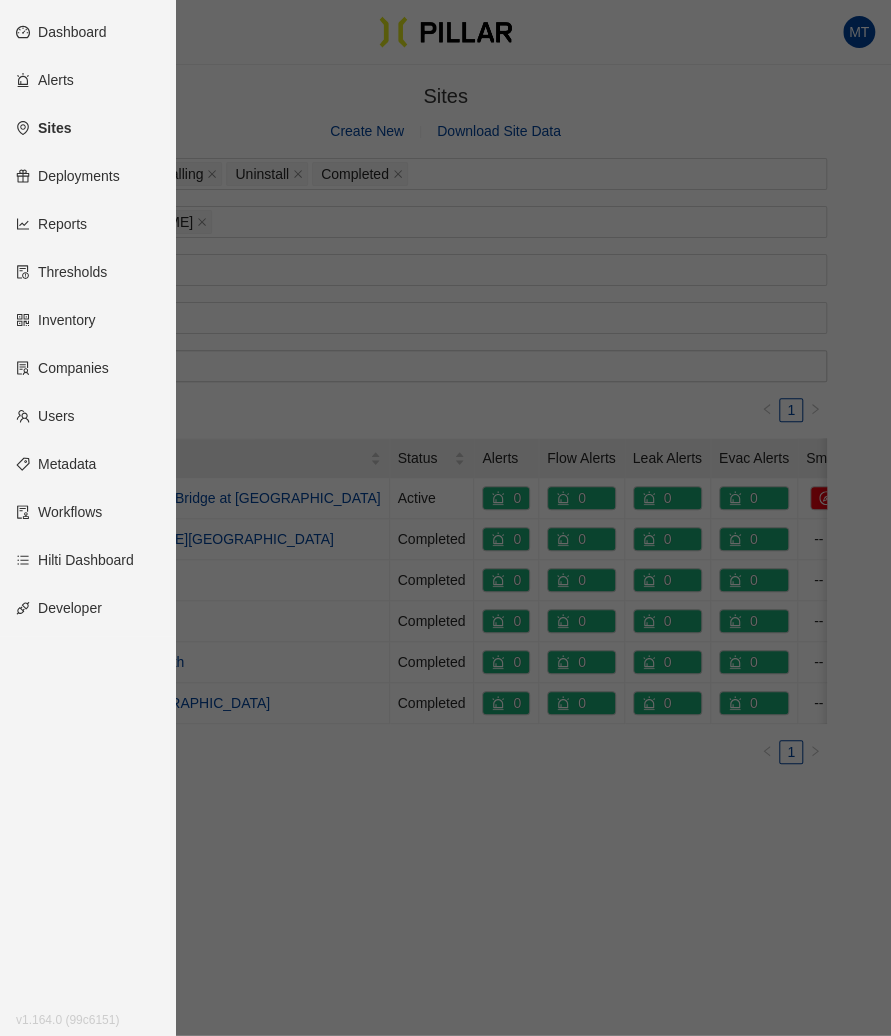 click on "Sites" at bounding box center (43, 128) 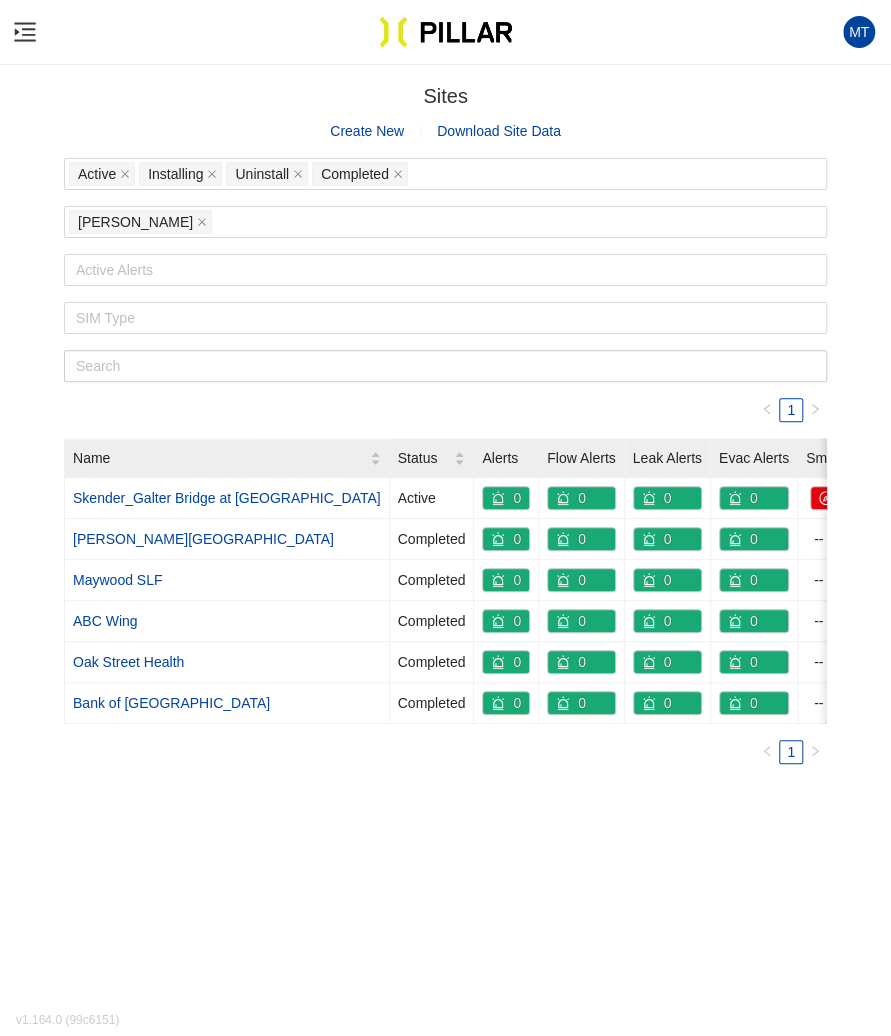 click 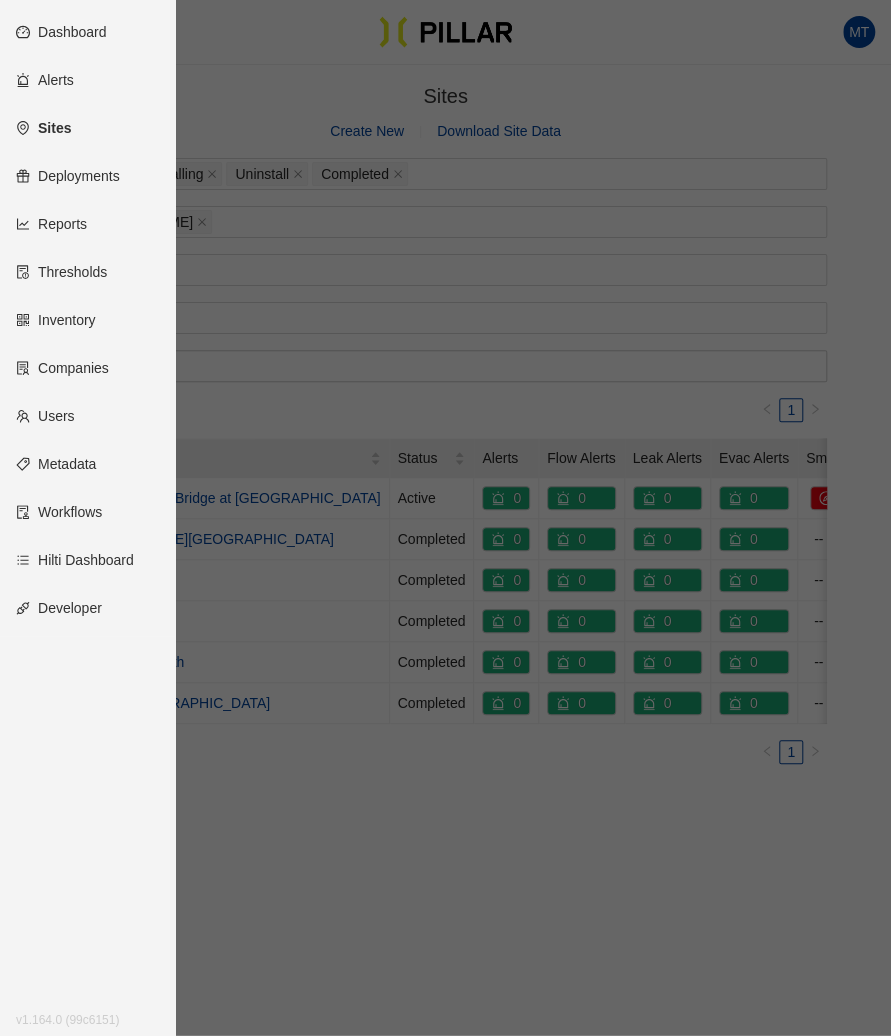 click on "Sites" at bounding box center [43, 128] 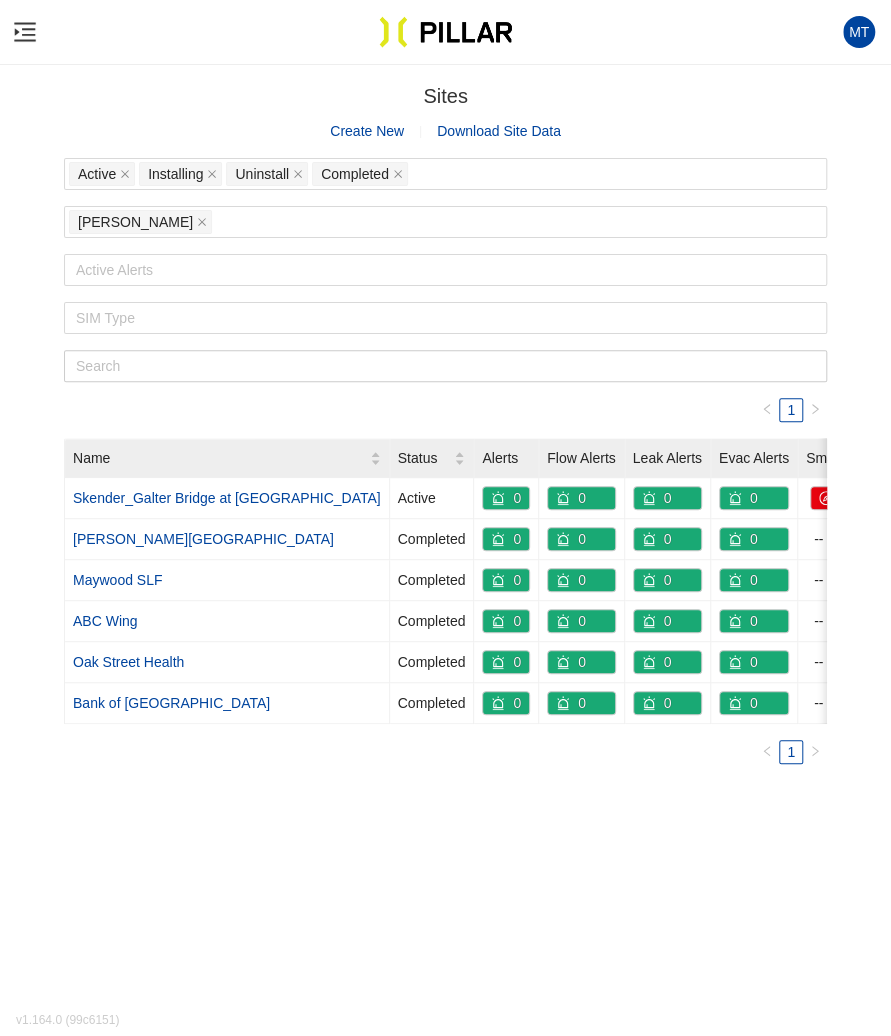 click 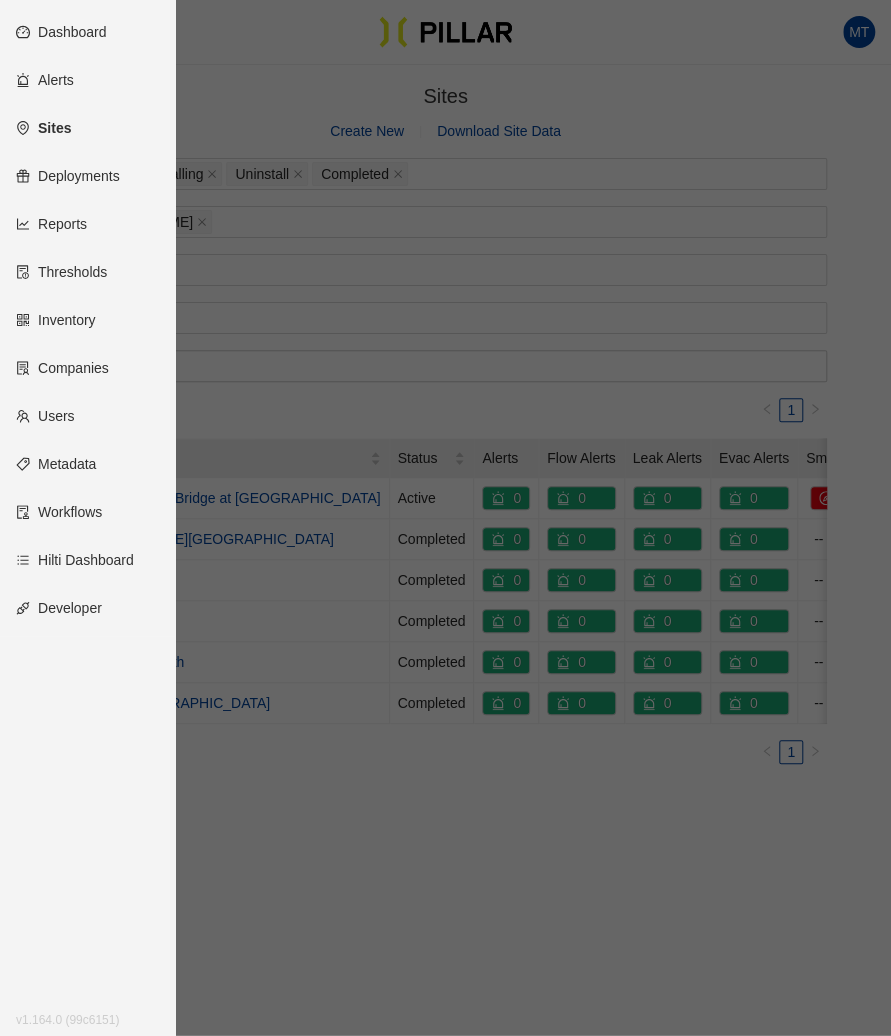click on "Dashboard" at bounding box center [61, 32] 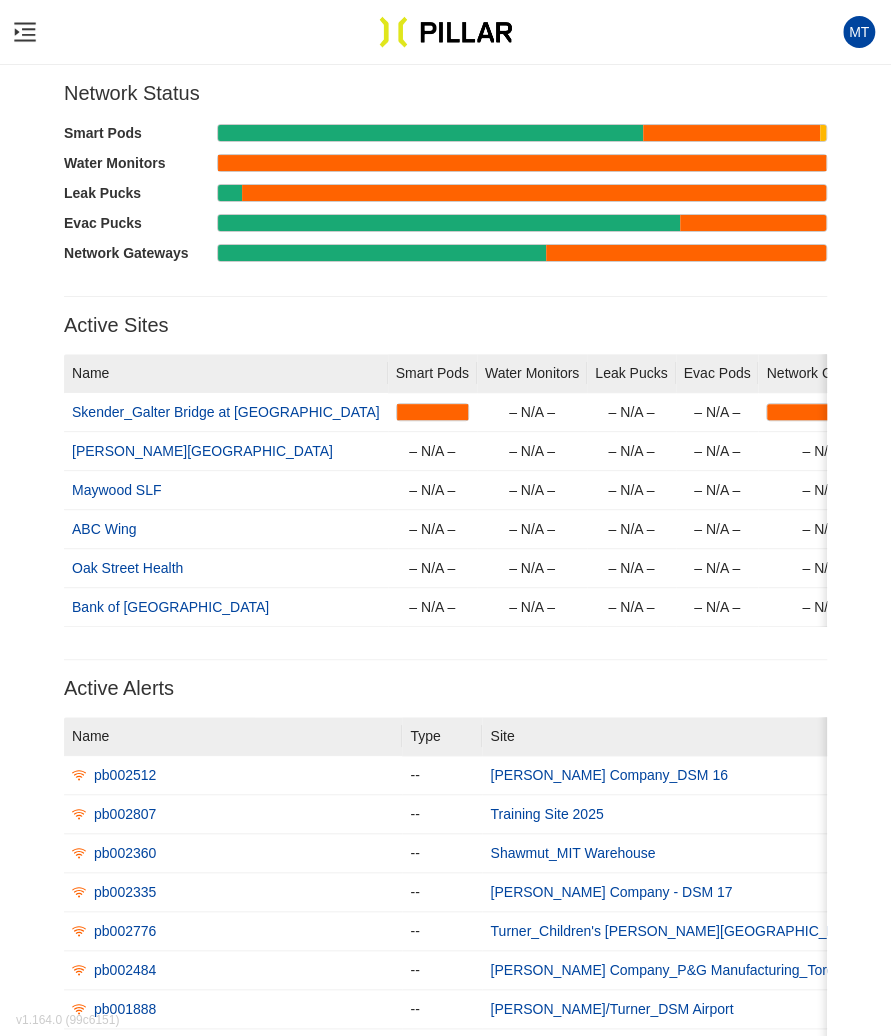click 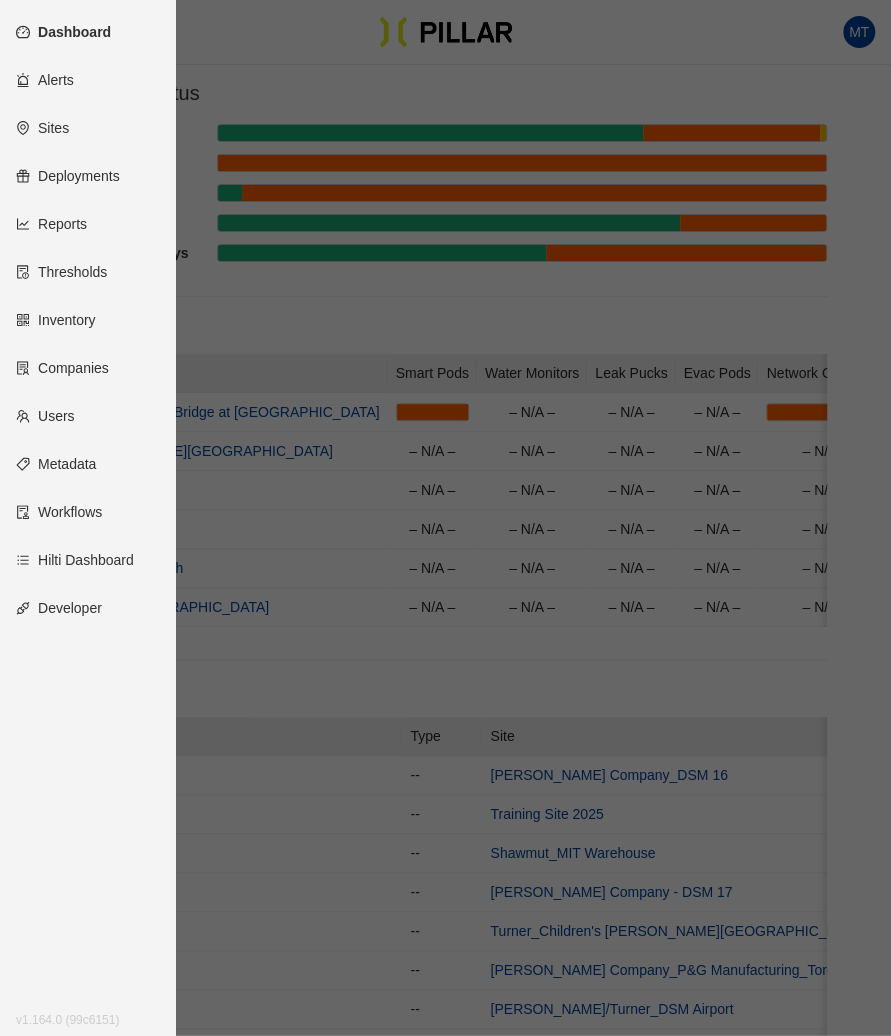 click on "Sites" at bounding box center (42, 128) 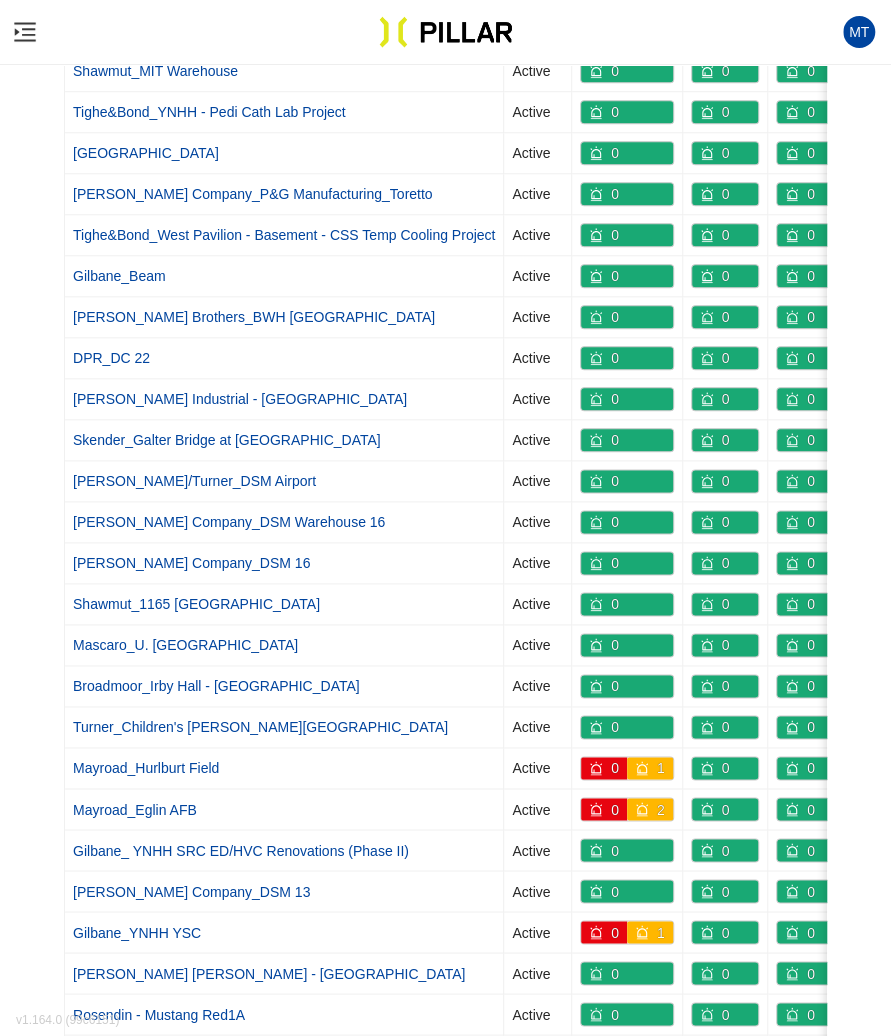 scroll, scrollTop: 576, scrollLeft: 0, axis: vertical 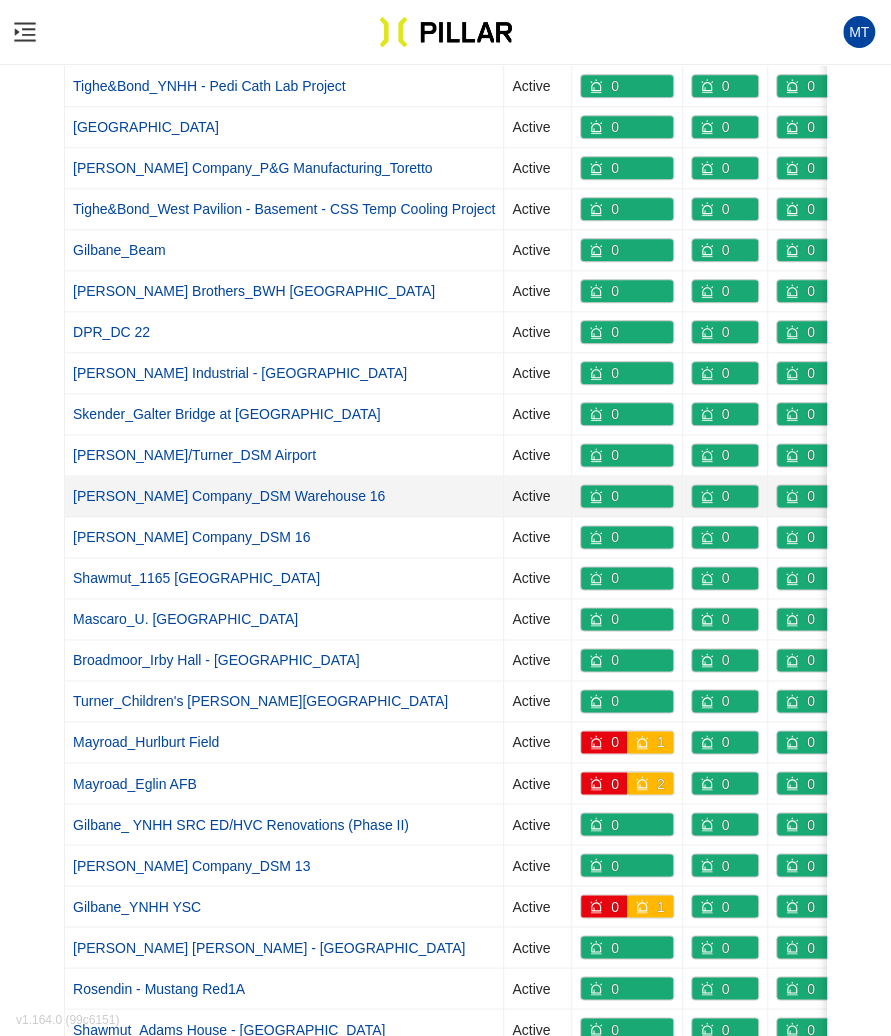 click on "[PERSON_NAME] Company_DSM Warehouse 16" at bounding box center [229, 496] 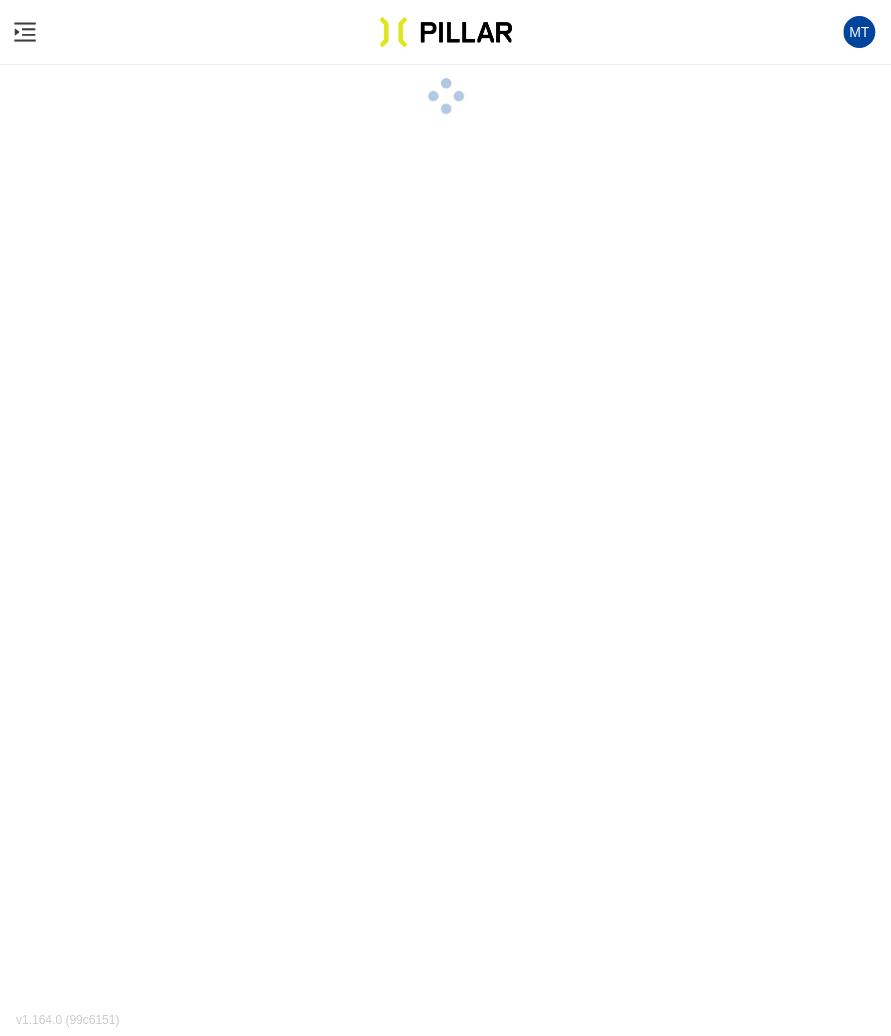 scroll, scrollTop: 0, scrollLeft: 0, axis: both 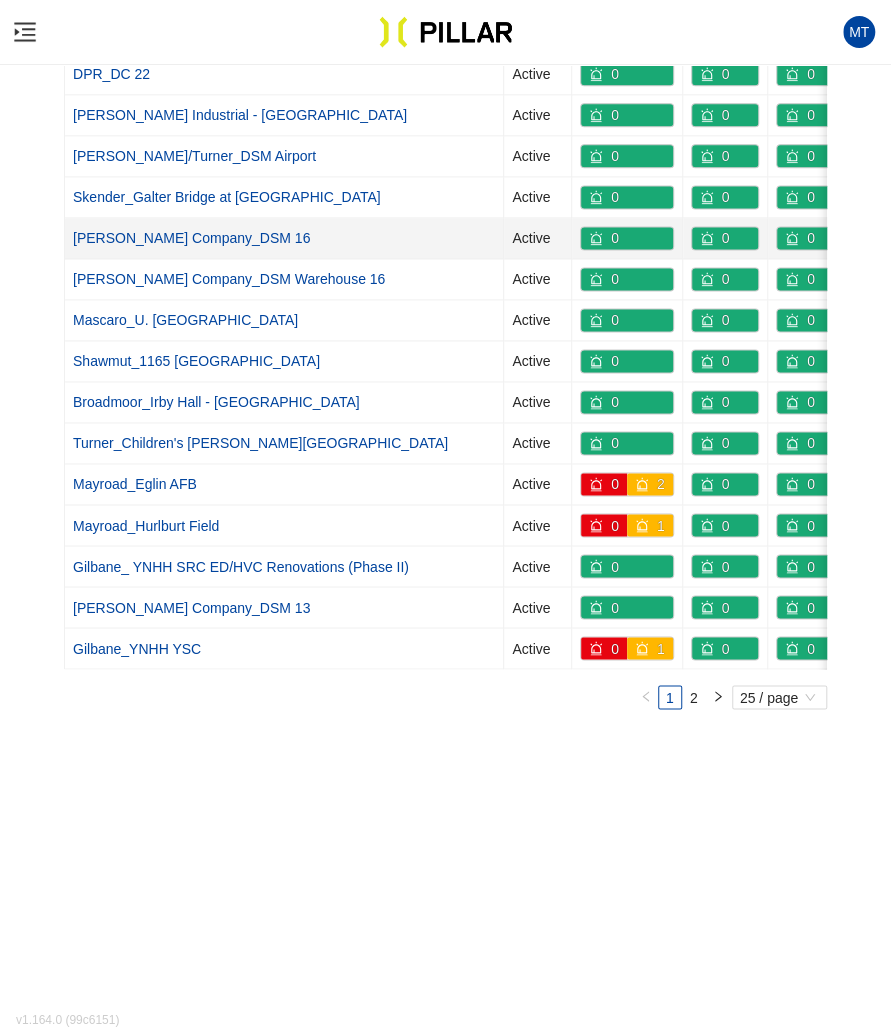click on "[PERSON_NAME] Company_DSM 16" at bounding box center [191, 238] 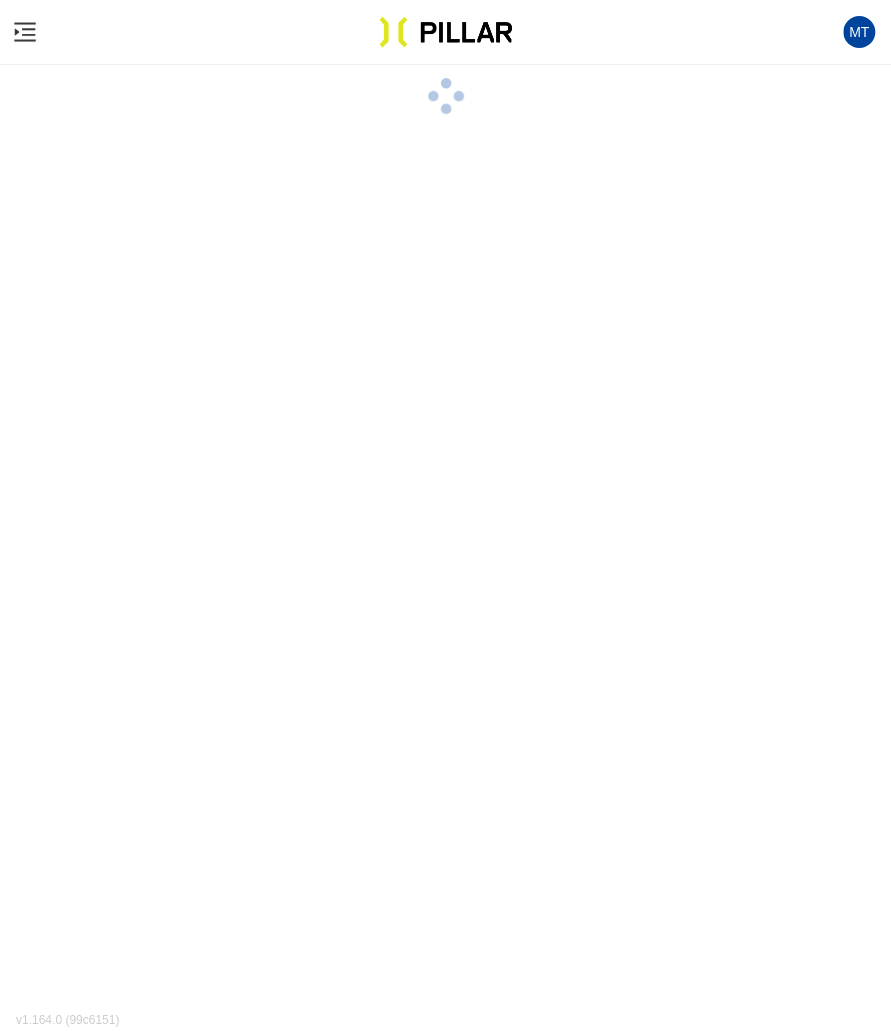 scroll, scrollTop: 0, scrollLeft: 0, axis: both 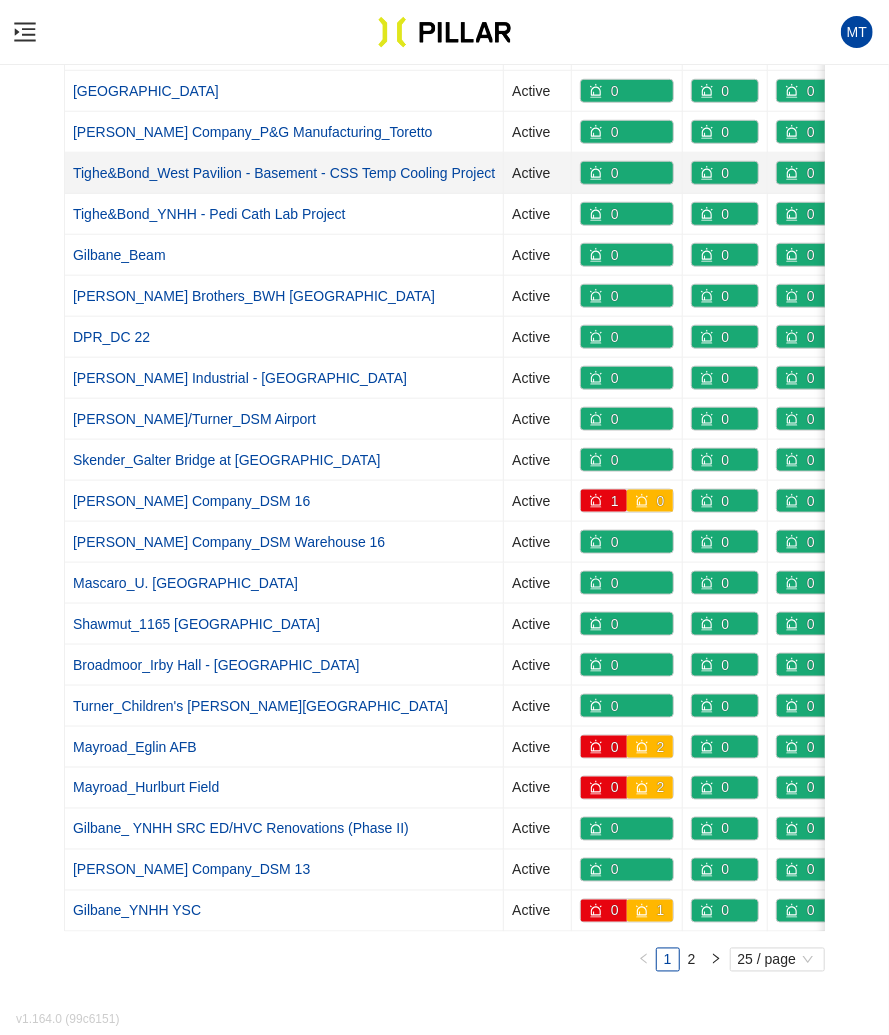 click on "Tighe&Bond_West Pavilion - Basement - CSS Temp Cooling Project" at bounding box center [284, 173] 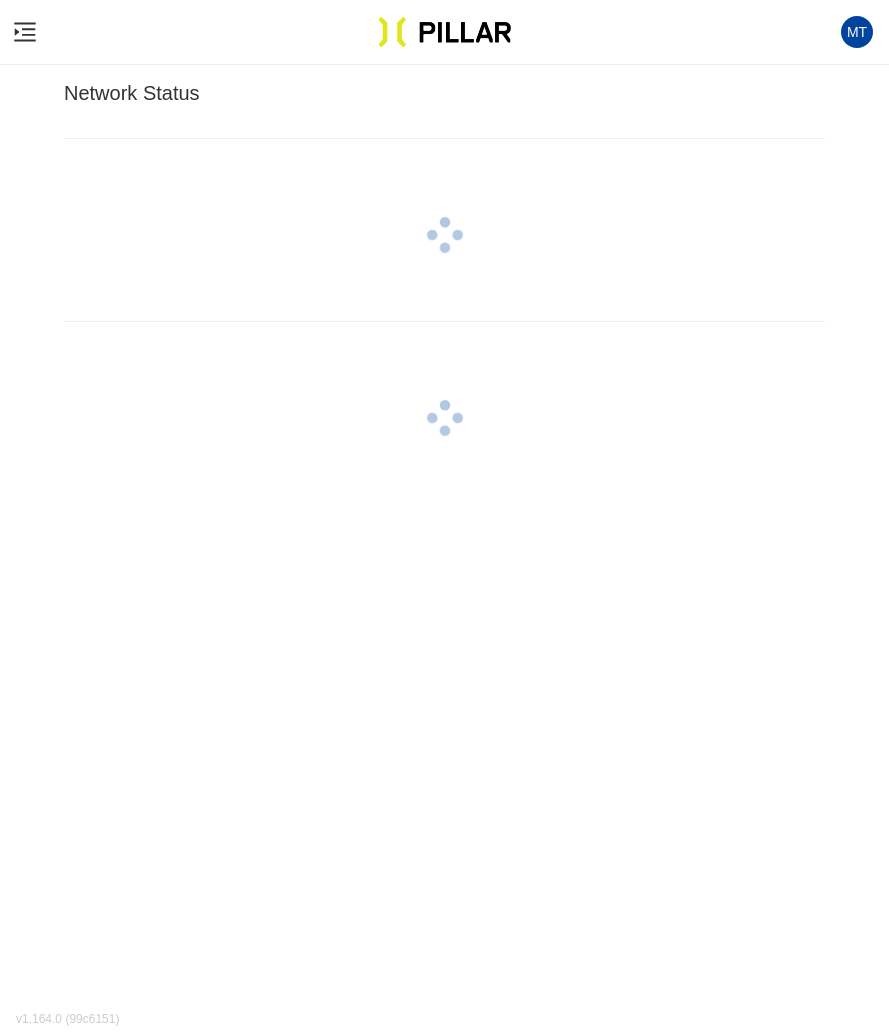 scroll, scrollTop: 0, scrollLeft: 0, axis: both 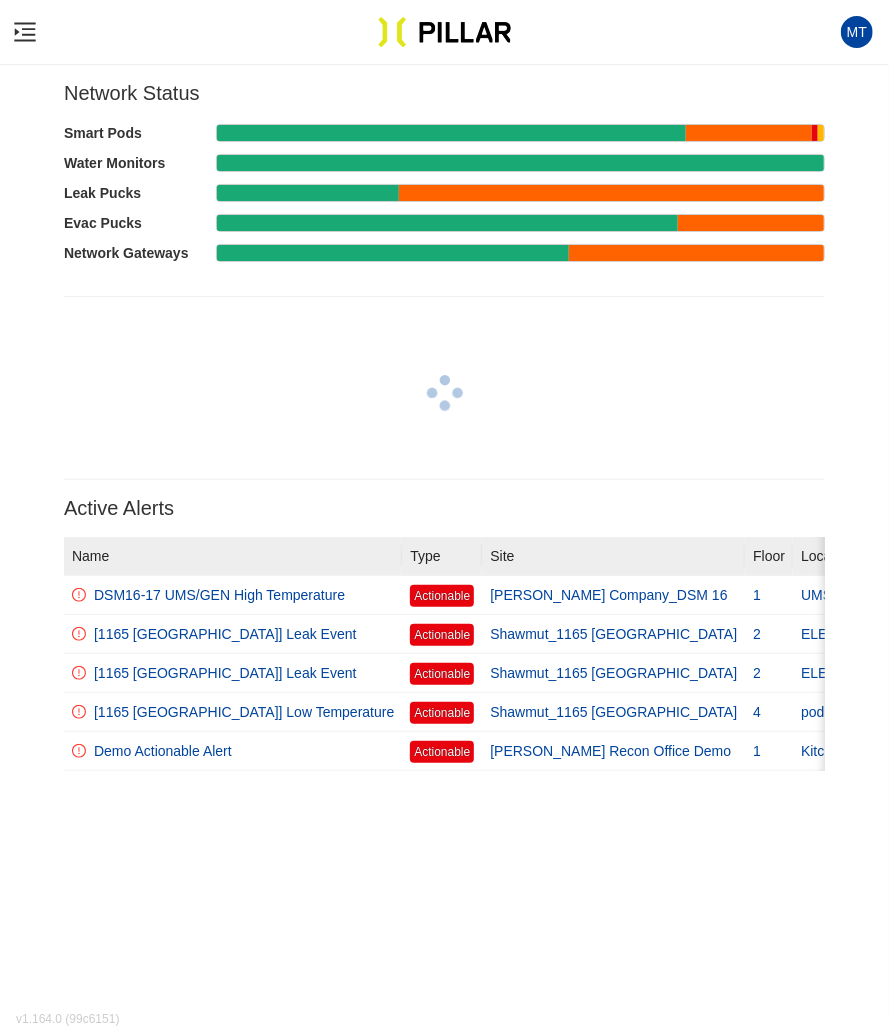 click 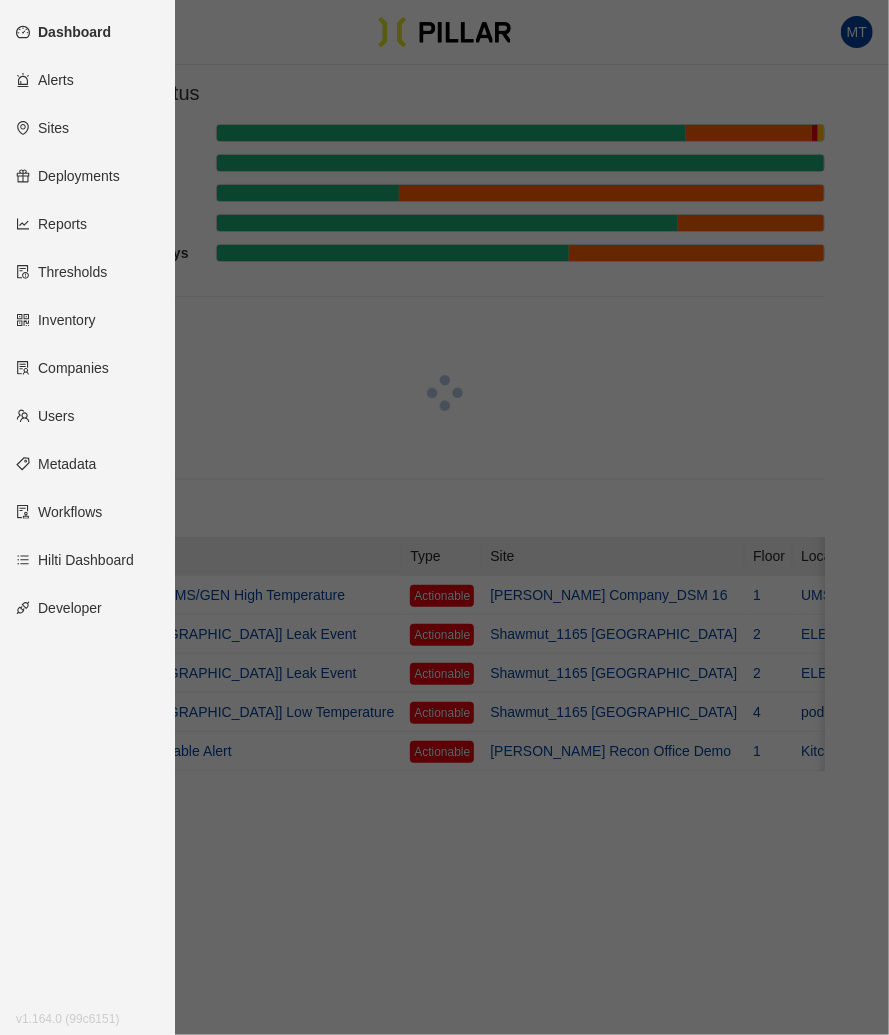 click on "Sites" at bounding box center (42, 128) 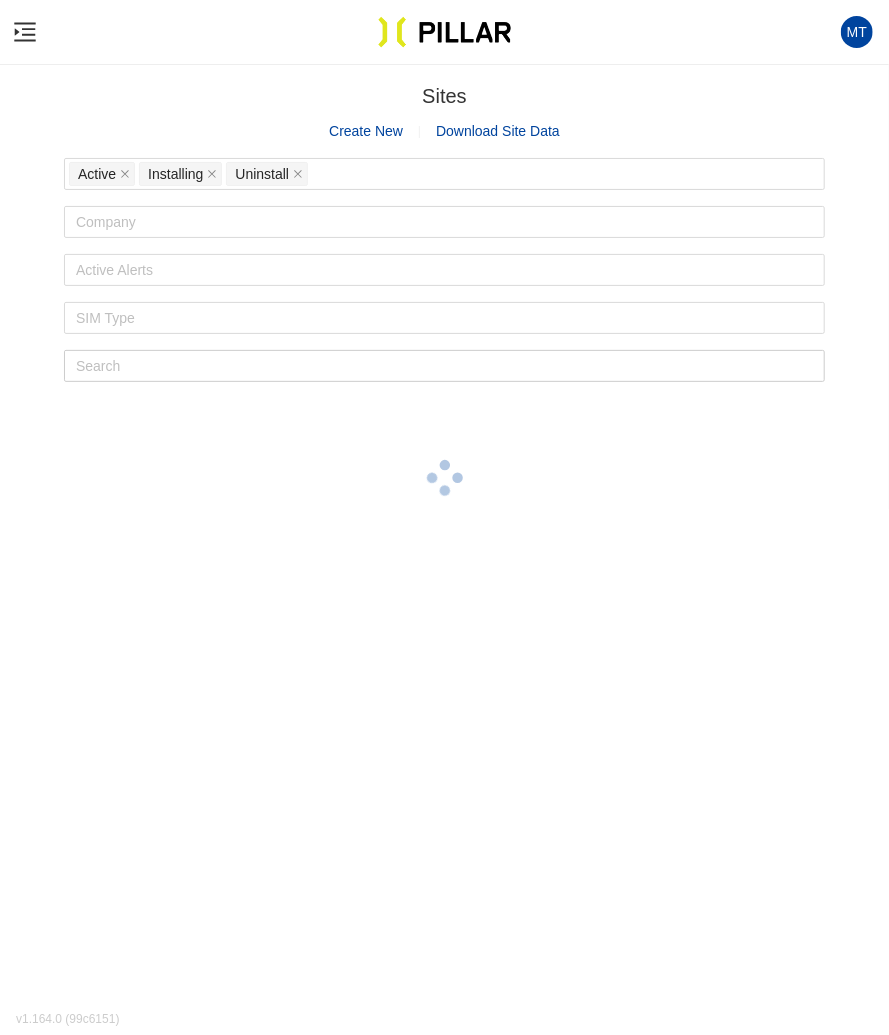click 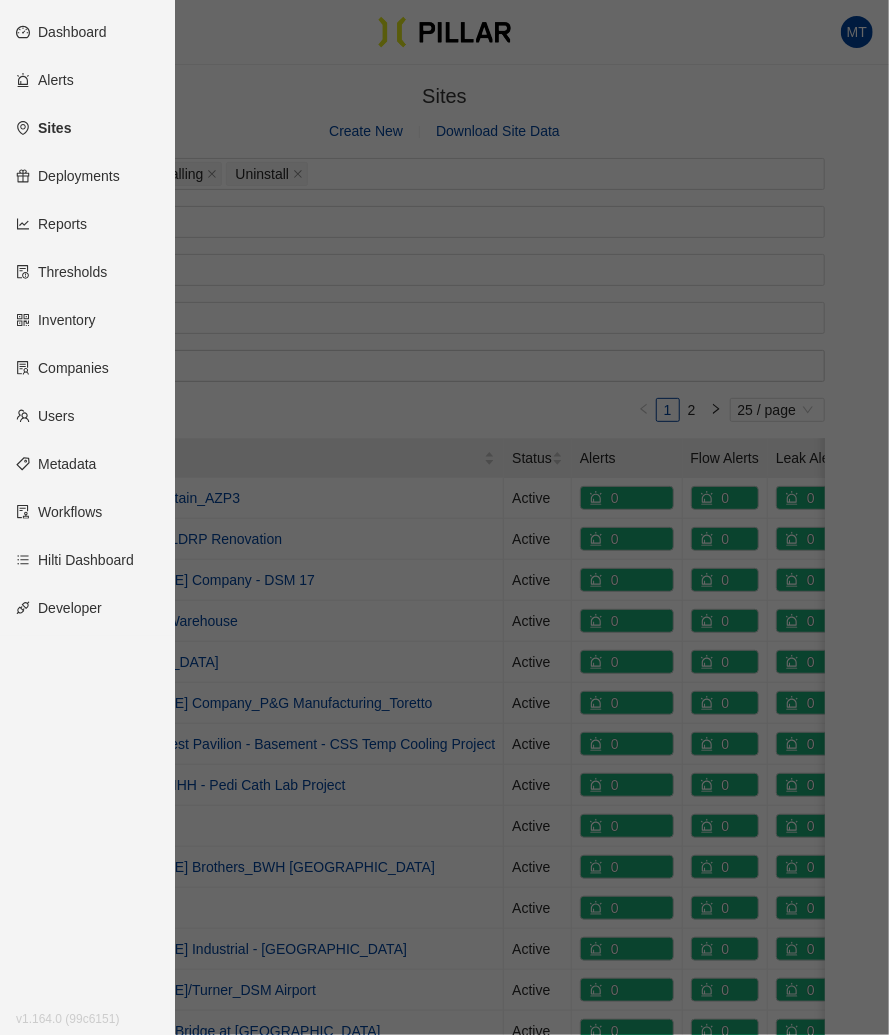 click at bounding box center [444, 517] 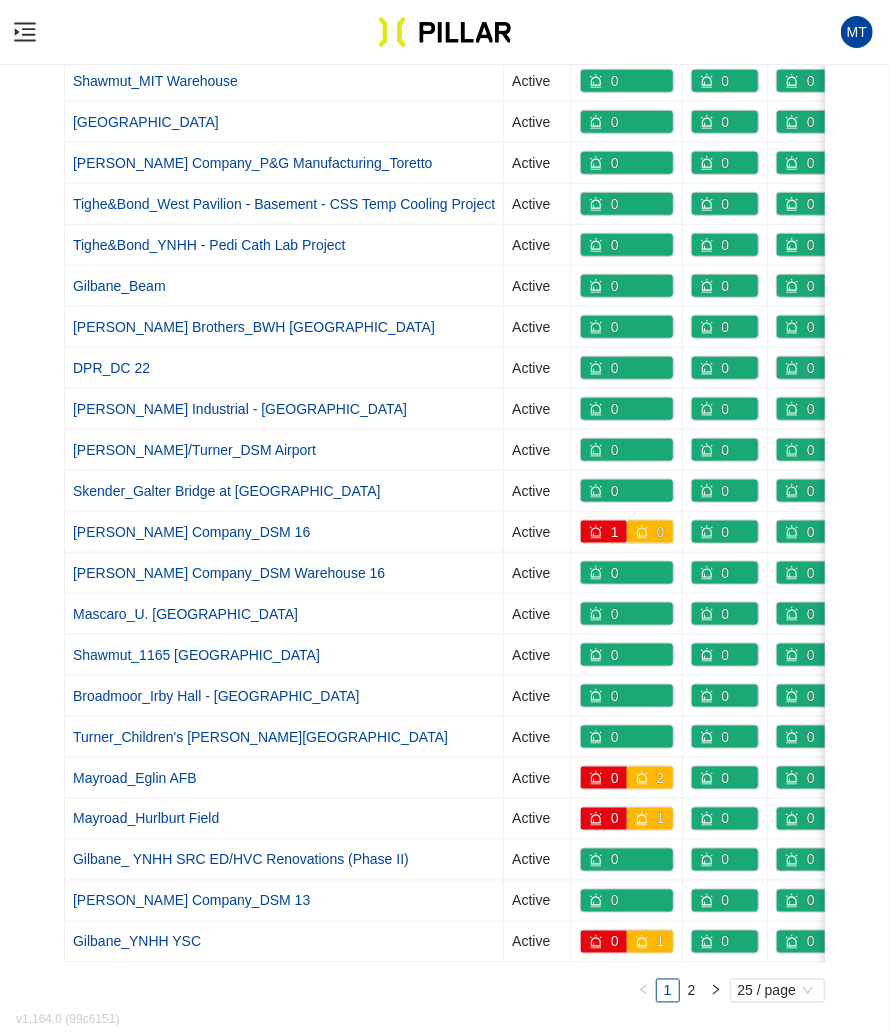 scroll, scrollTop: 546, scrollLeft: 0, axis: vertical 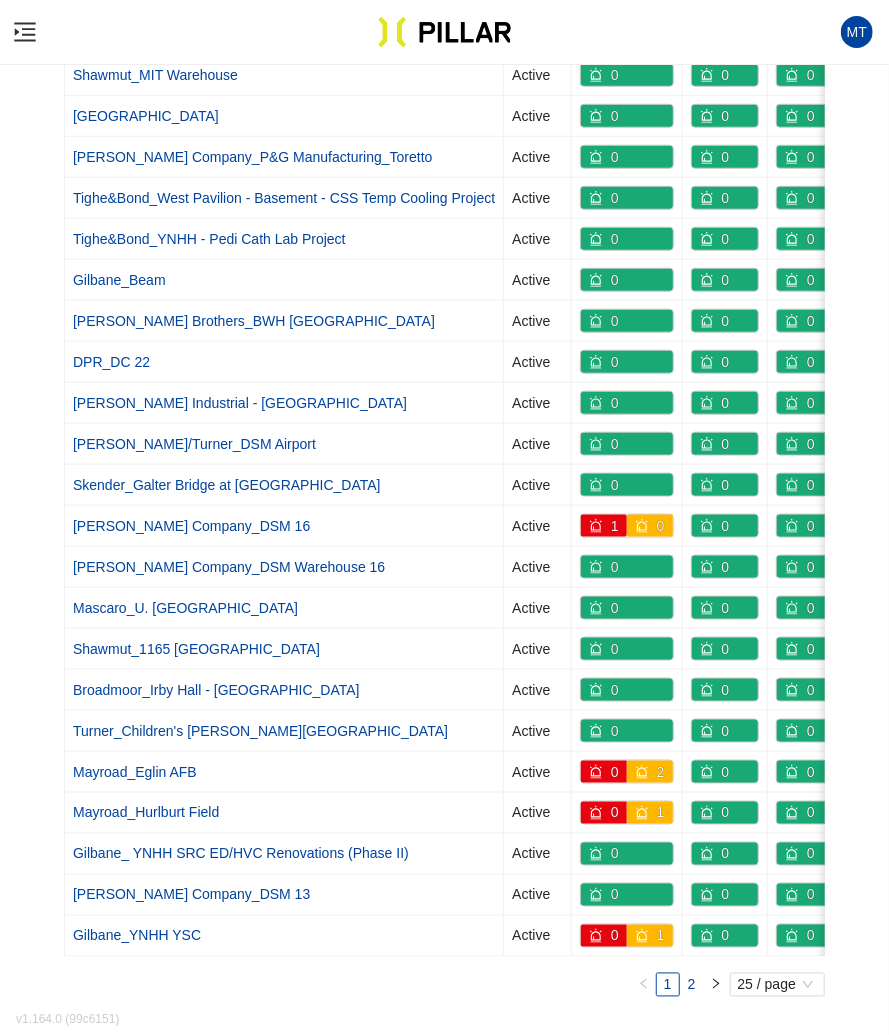 drag, startPoint x: 900, startPoint y: 799, endPoint x: 692, endPoint y: 976, distance: 273.1172 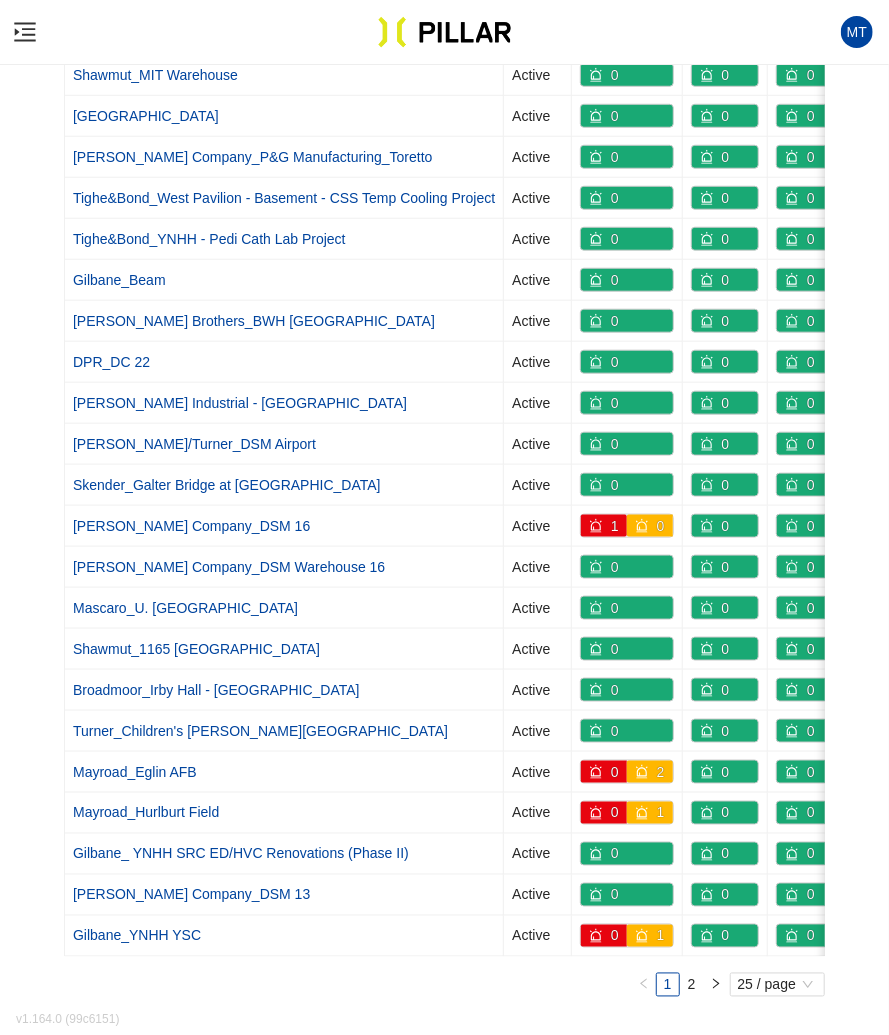 click on "2" at bounding box center (692, 985) 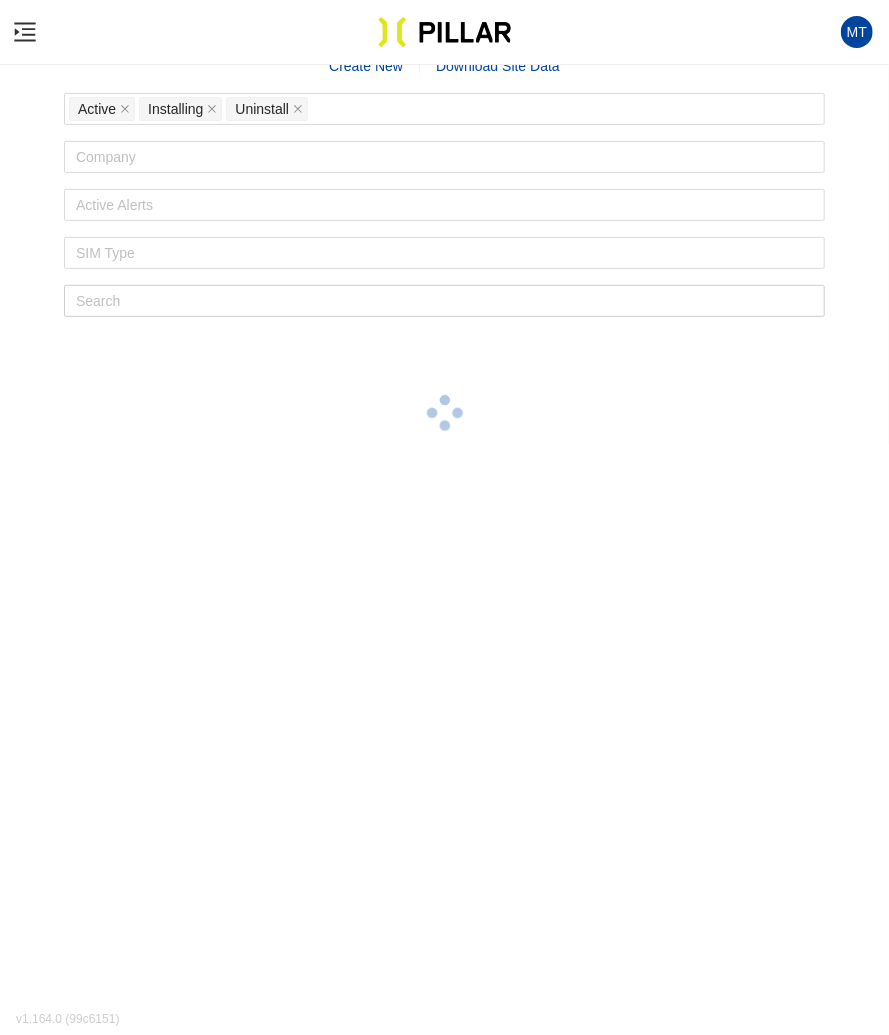 scroll, scrollTop: 65, scrollLeft: 0, axis: vertical 